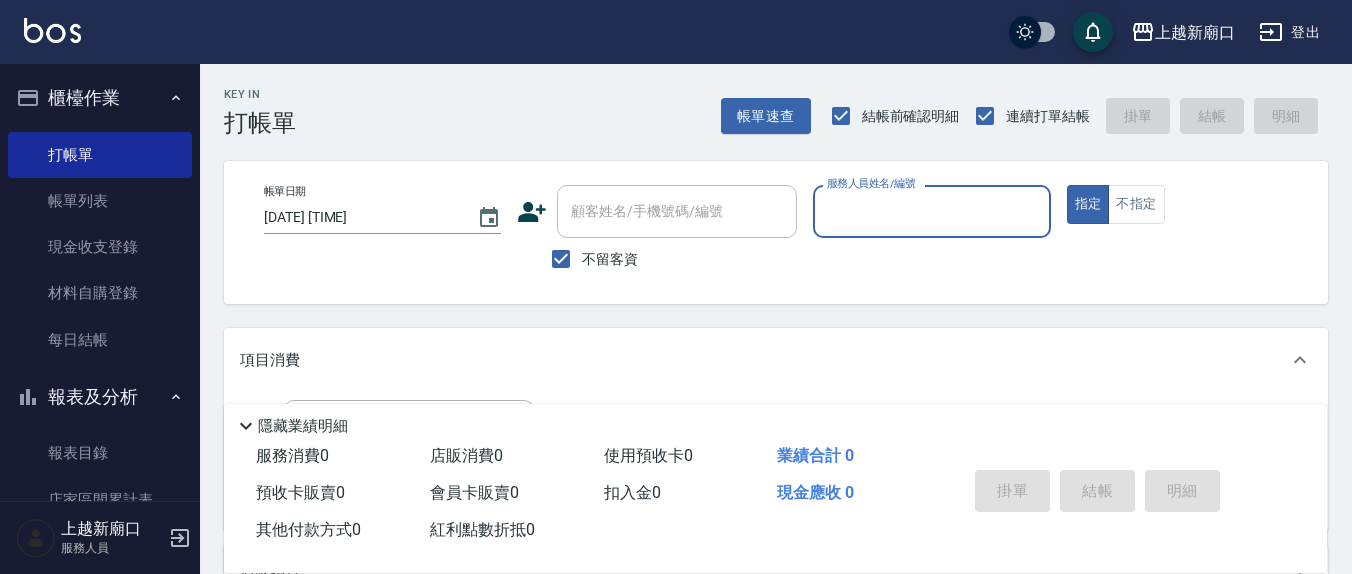 scroll, scrollTop: 0, scrollLeft: 0, axis: both 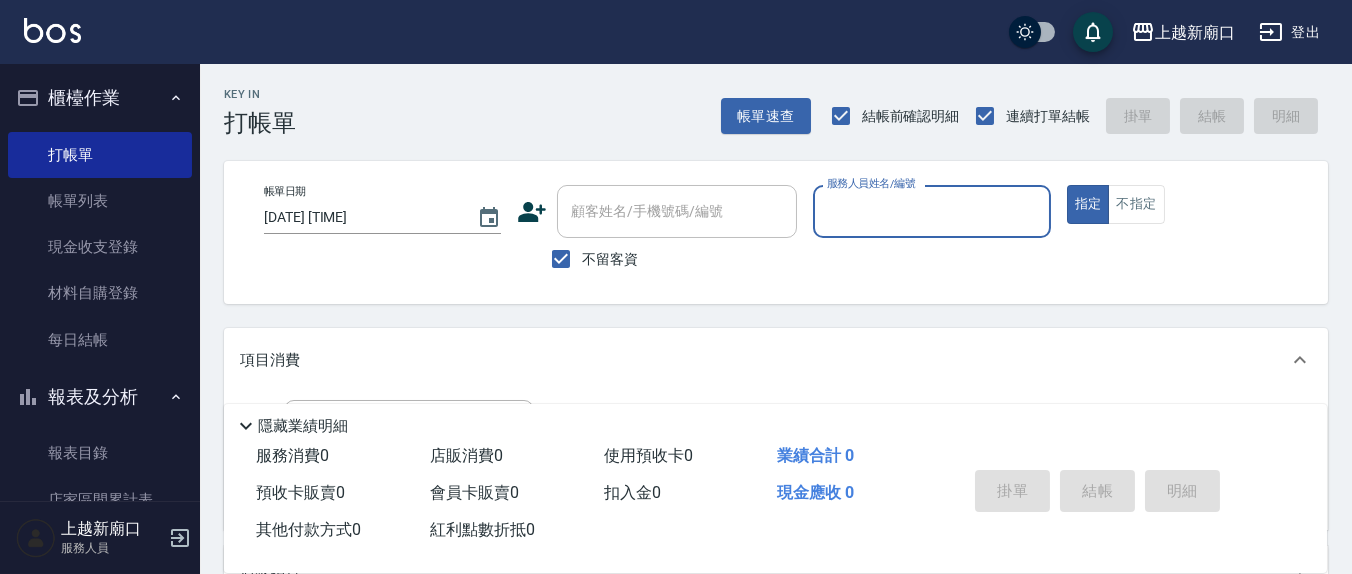 click on "服務人員姓名/編號" at bounding box center [931, 211] 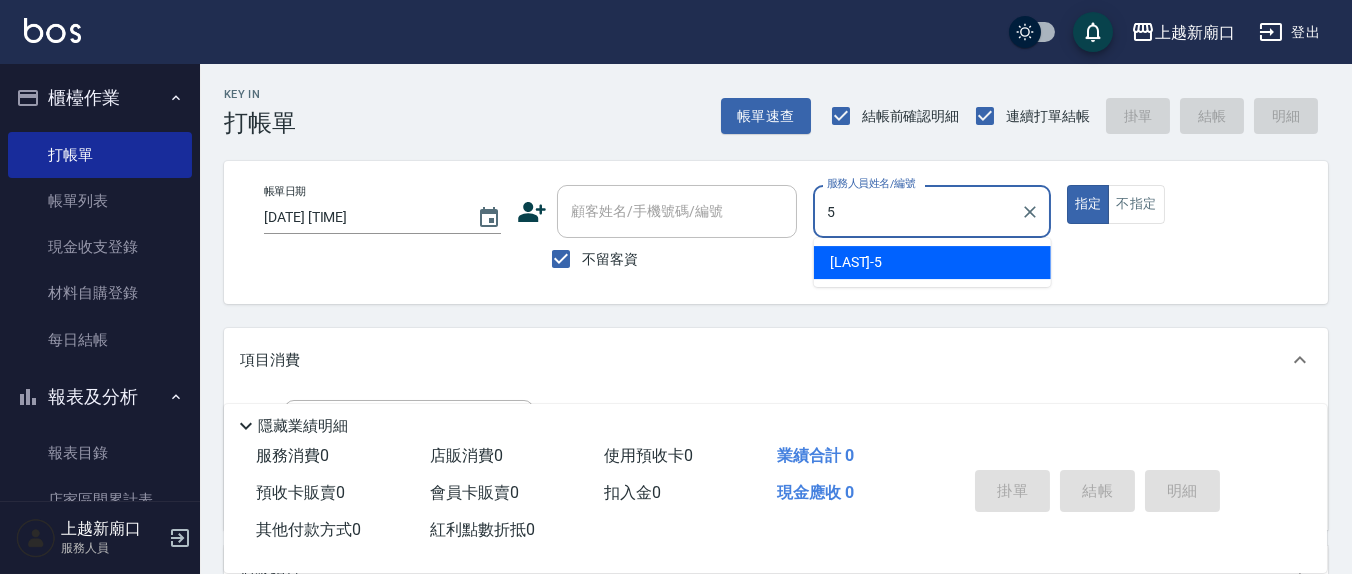 type on "5" 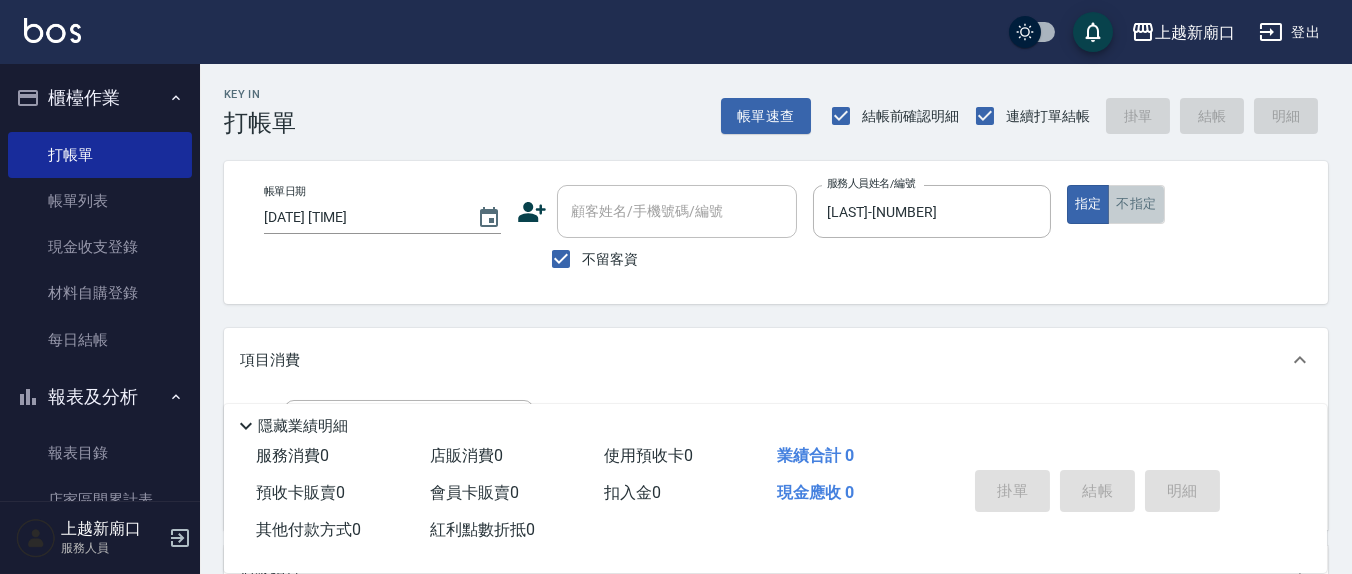 click on "不指定" at bounding box center (1136, 204) 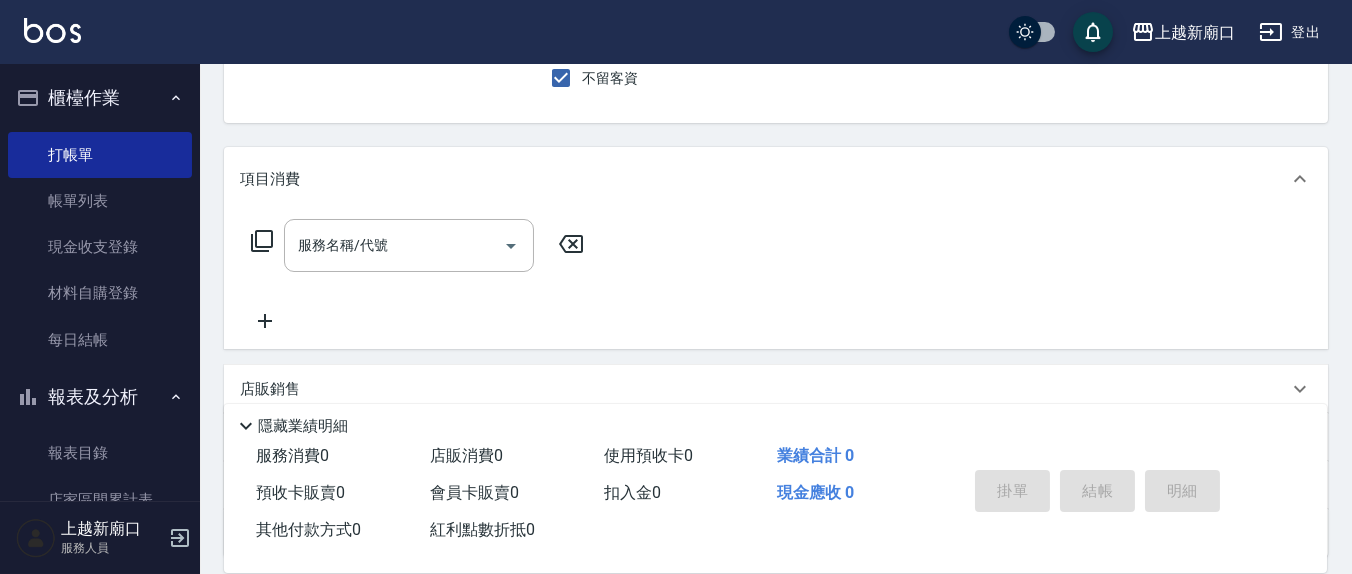 scroll, scrollTop: 208, scrollLeft: 0, axis: vertical 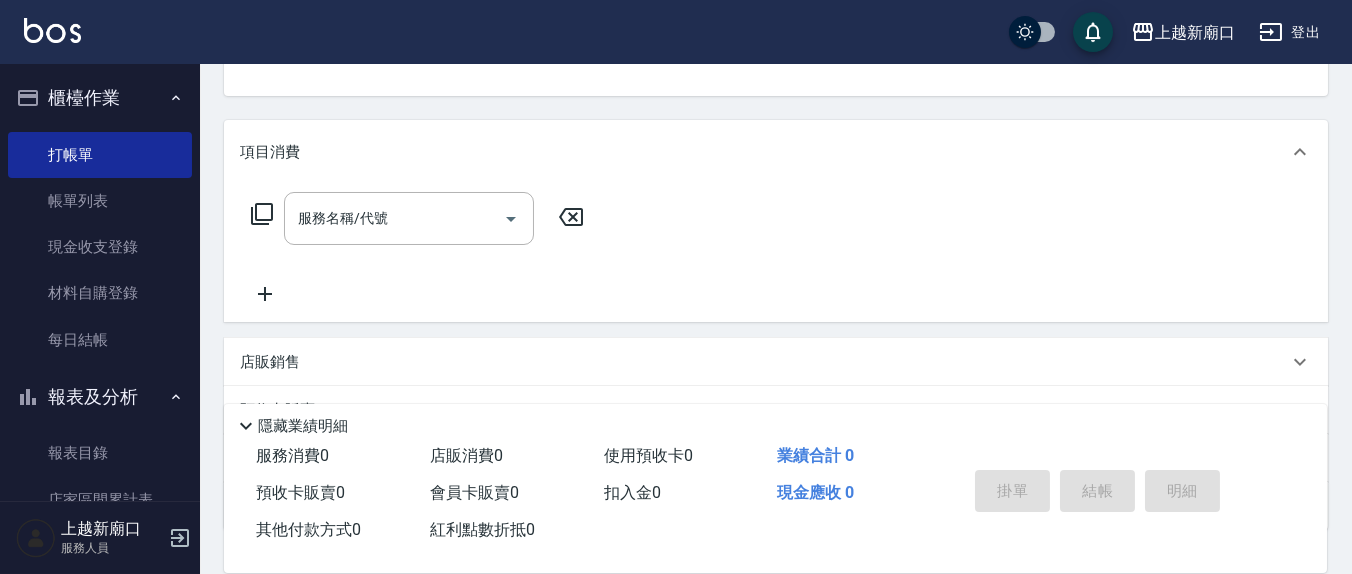 type on "false" 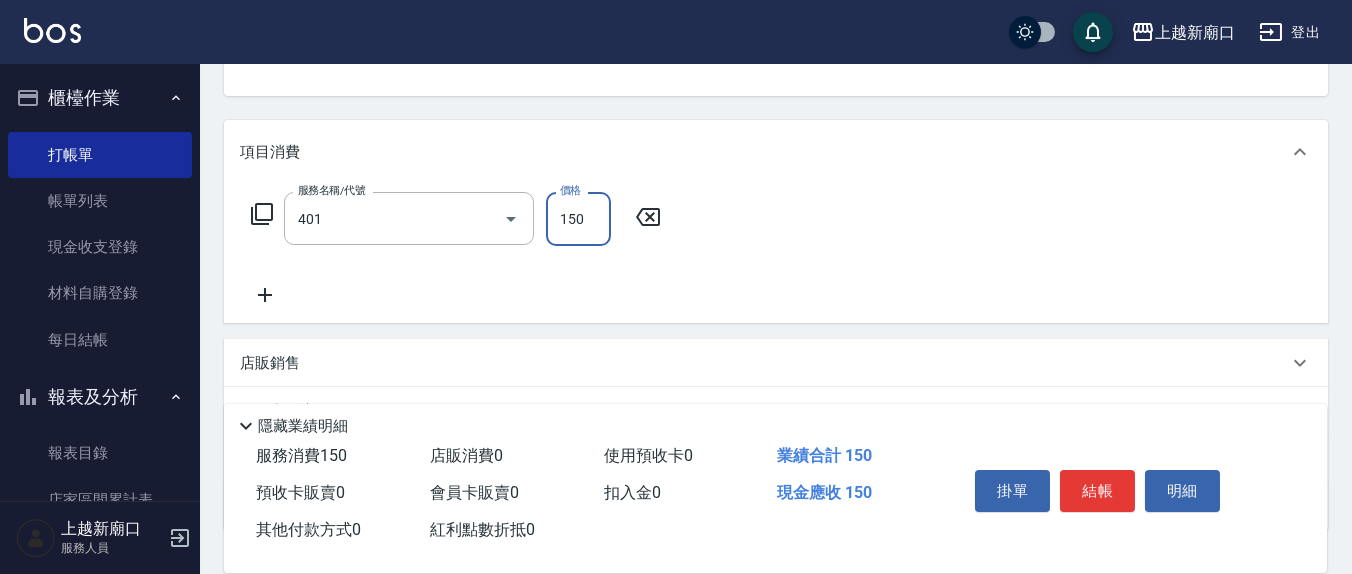 type on "剪髮(401)" 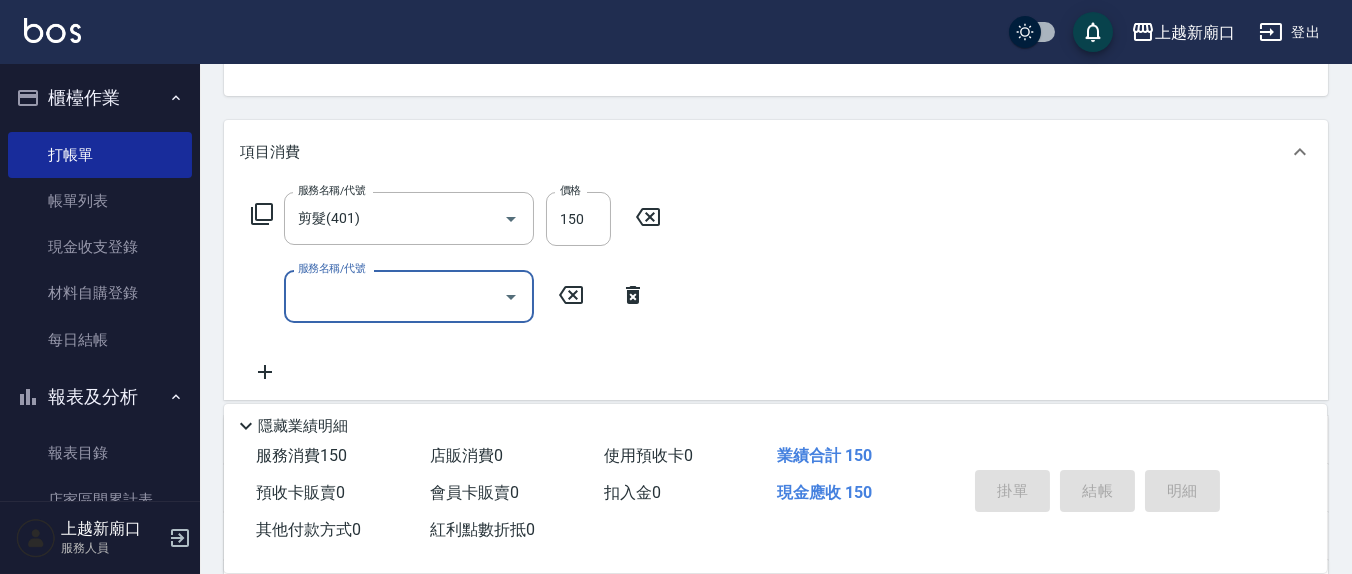 type on "[DATE] [TIME]" 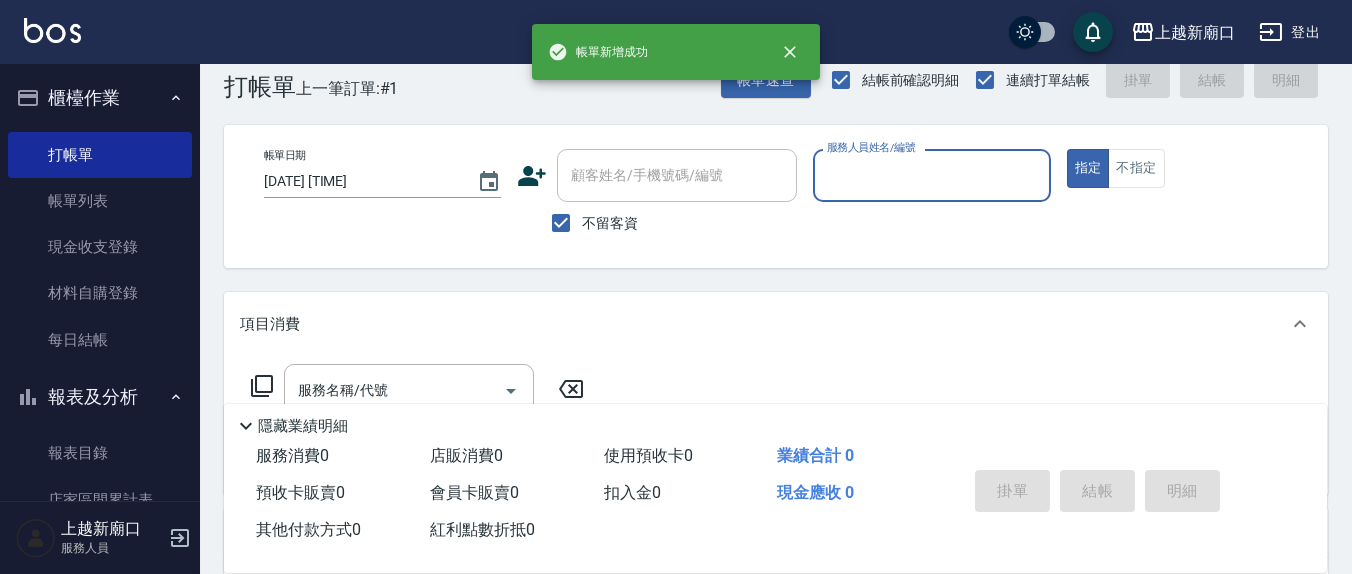scroll, scrollTop: 0, scrollLeft: 0, axis: both 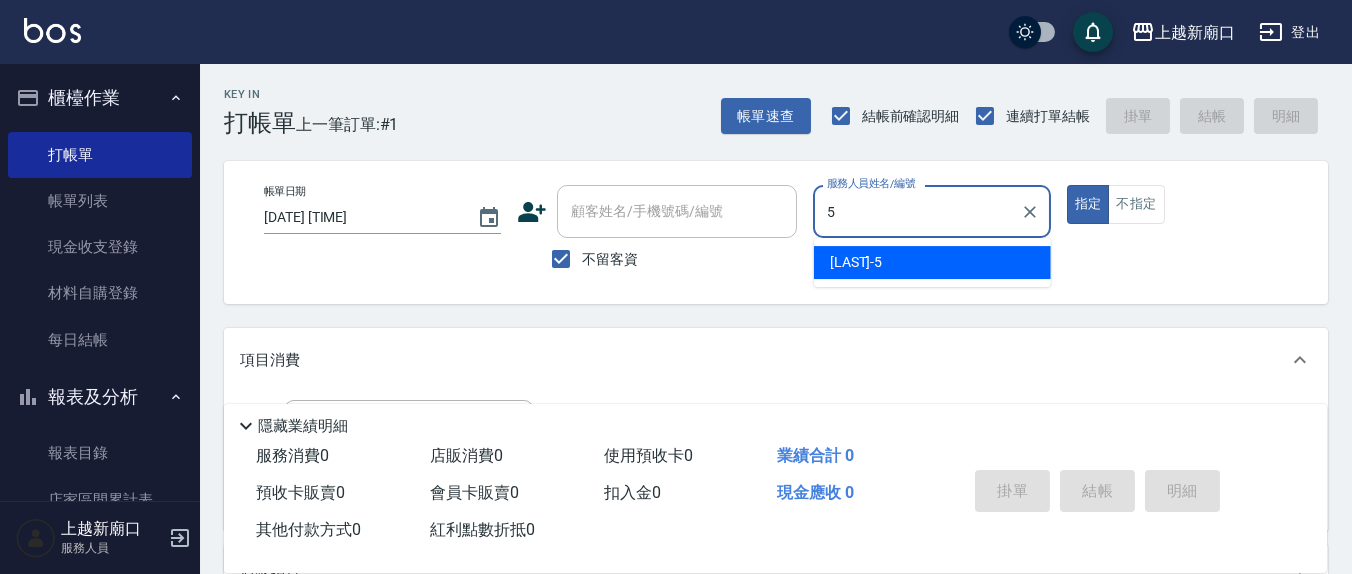 type on "[LAST]-[NUMBER]" 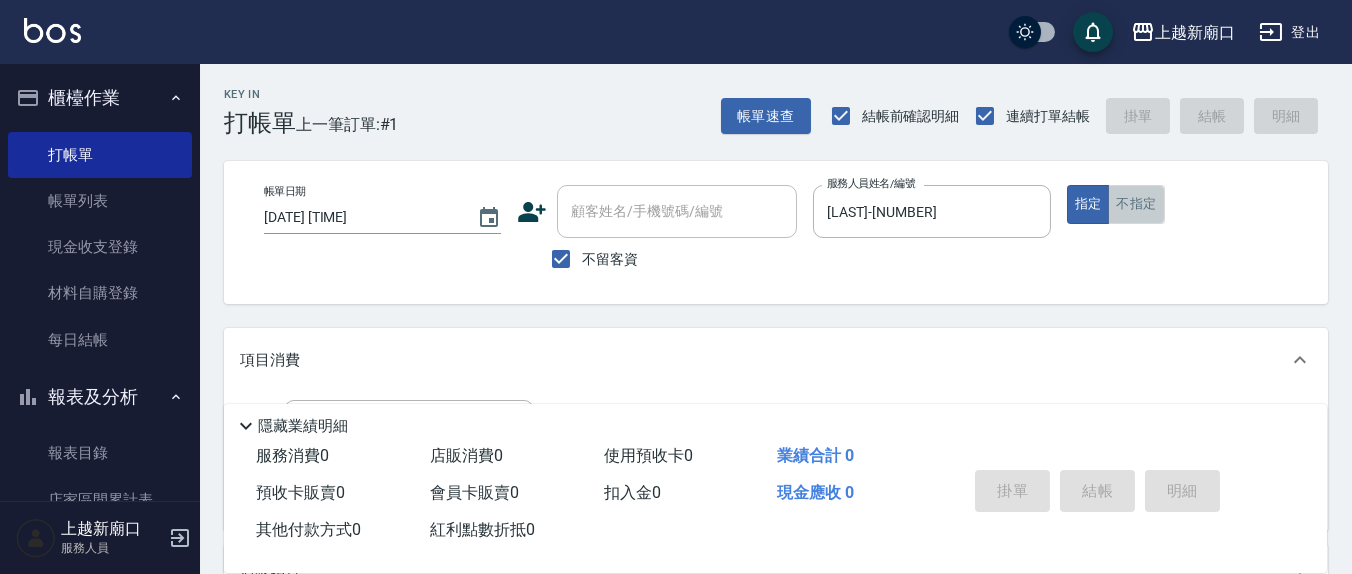 click on "不指定" at bounding box center (1136, 204) 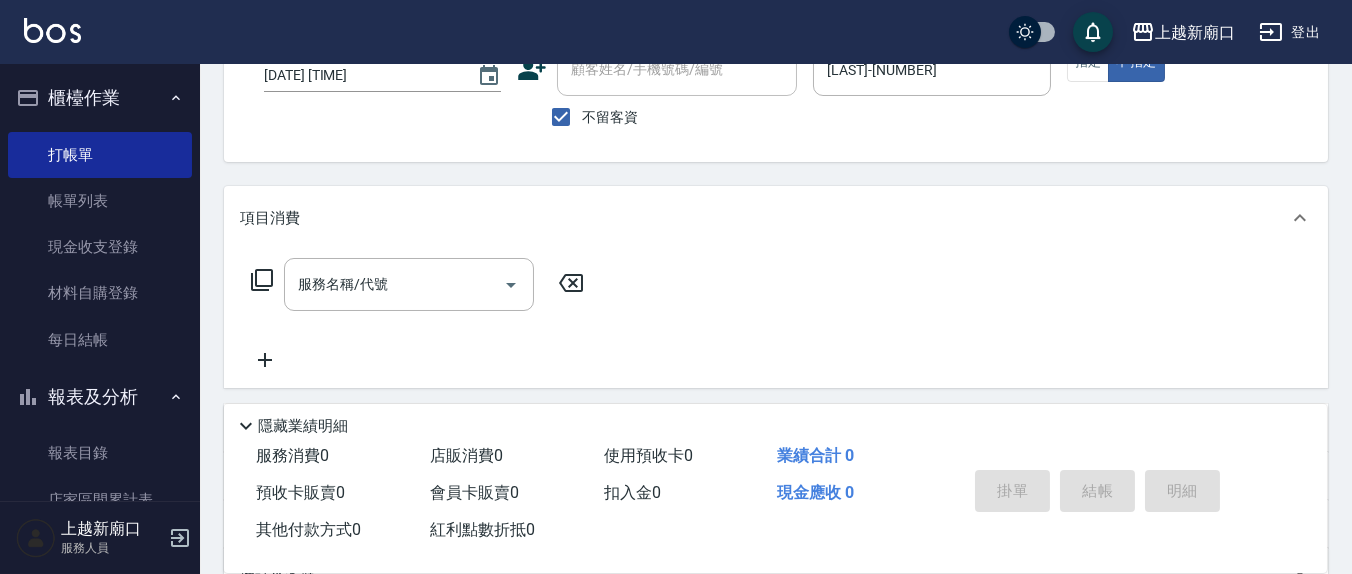 scroll, scrollTop: 208, scrollLeft: 0, axis: vertical 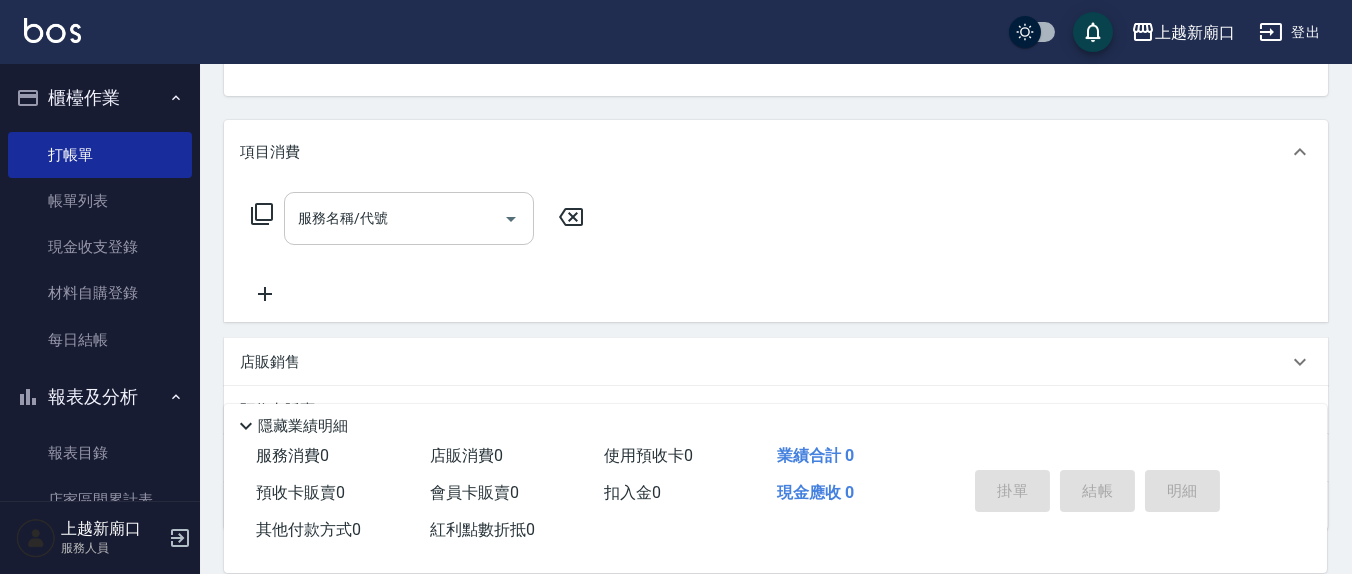 click on "服務名稱/代號" at bounding box center (394, 218) 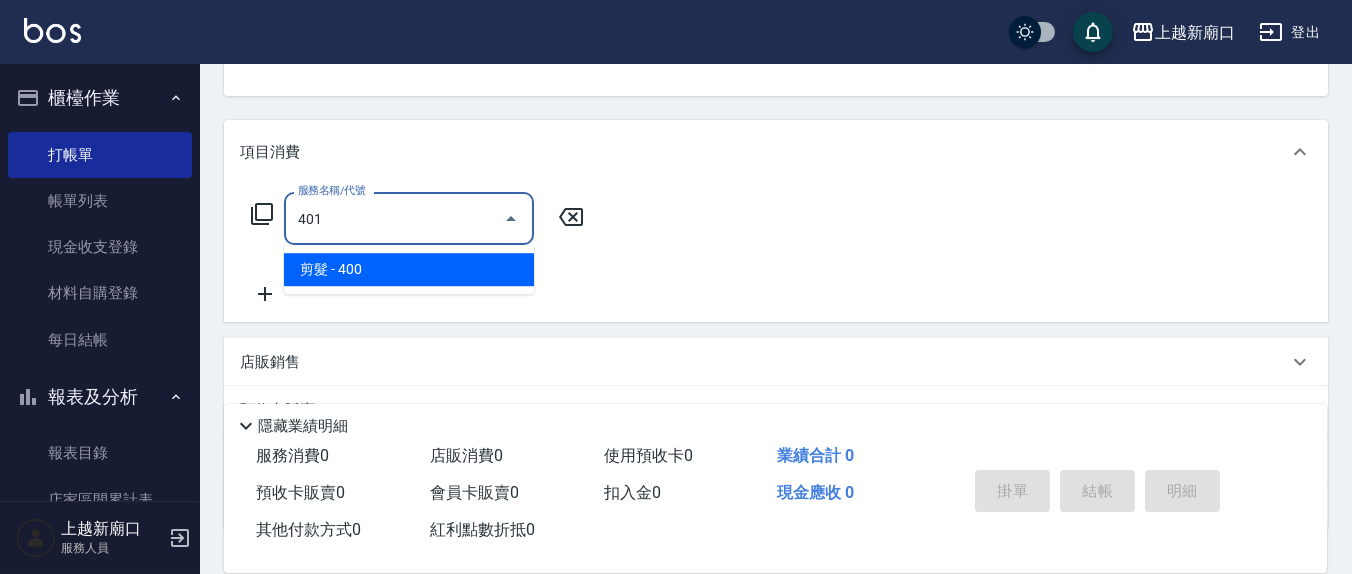 type on "剪髮(401)" 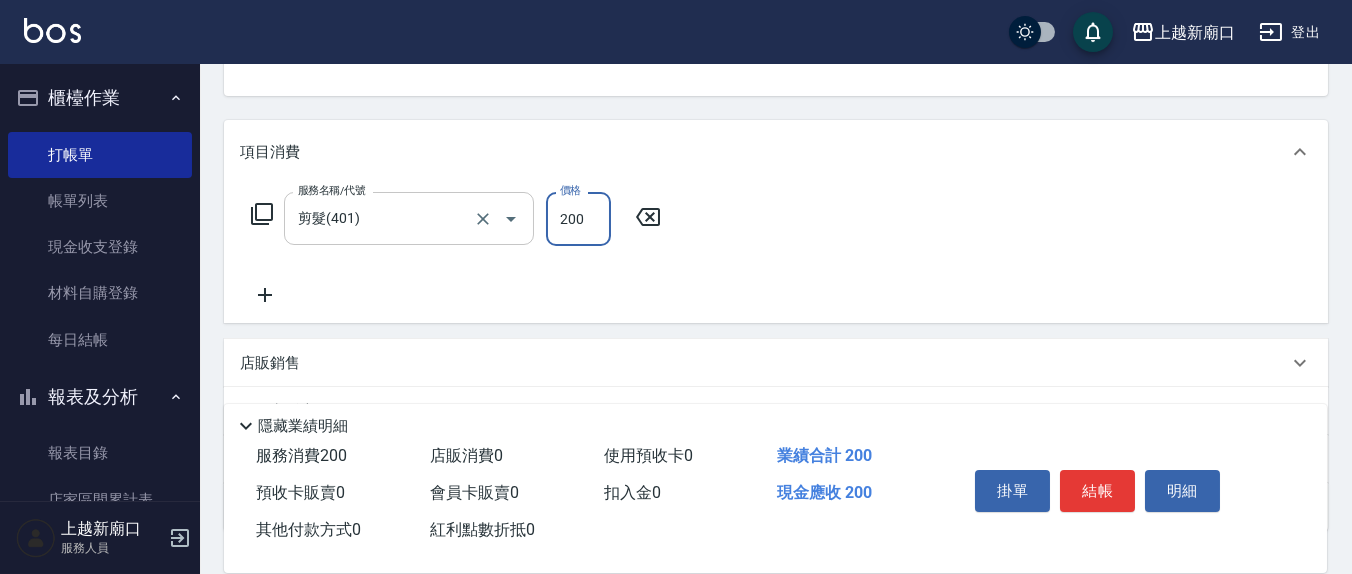 type on "200" 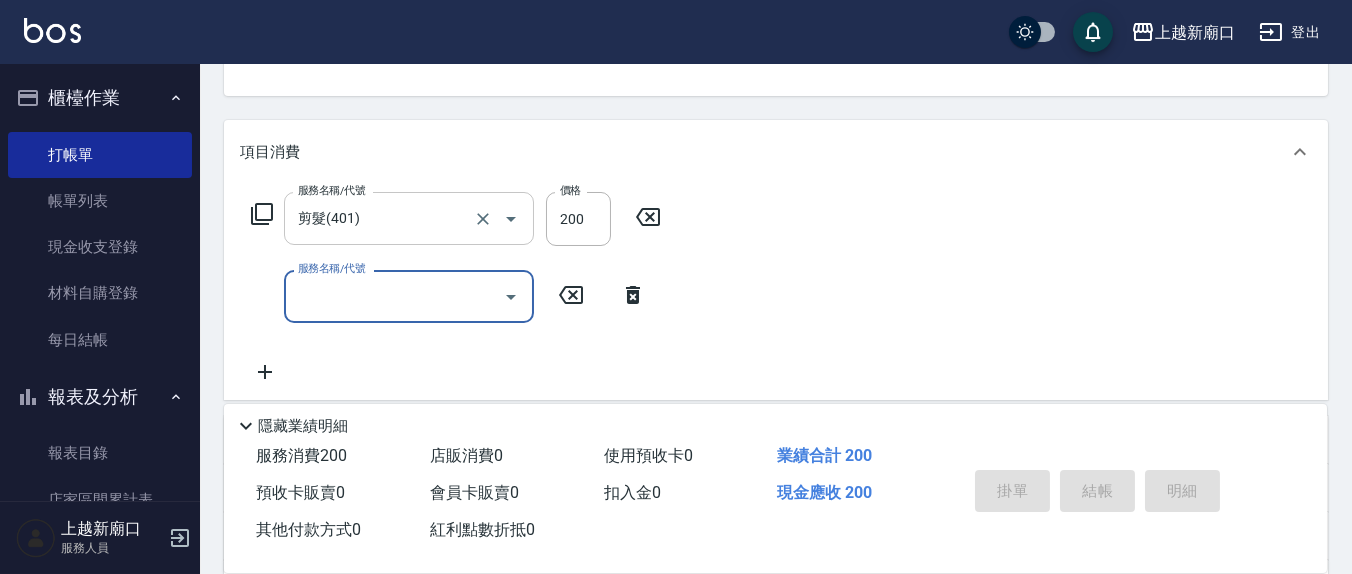 type 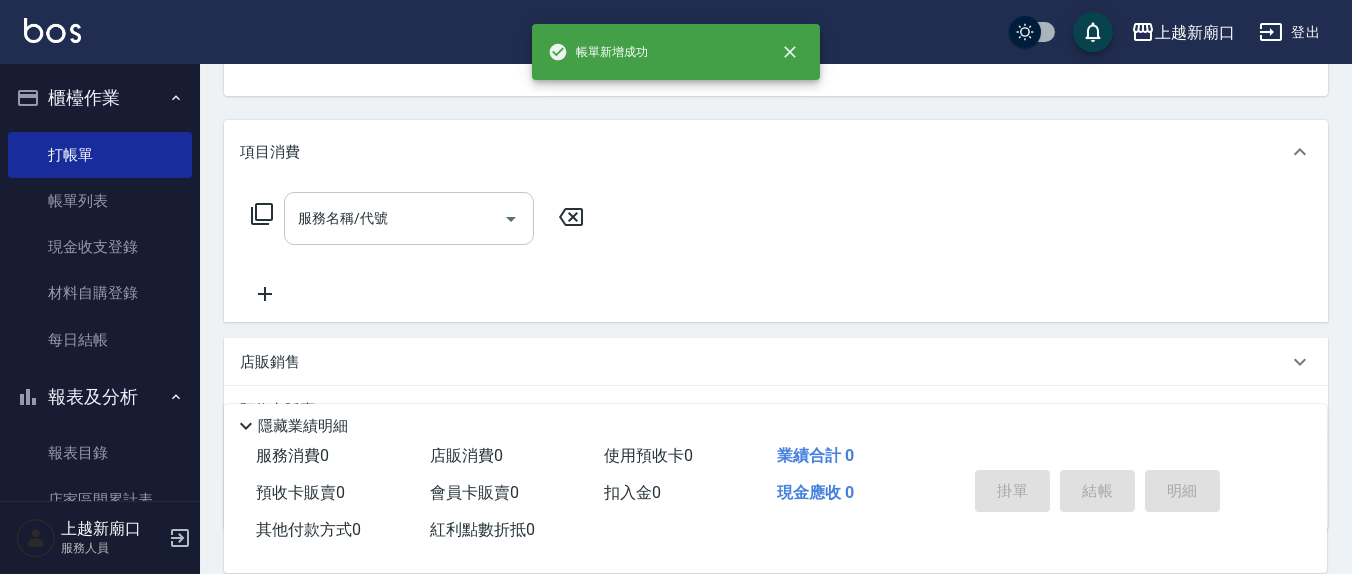 scroll, scrollTop: 193, scrollLeft: 0, axis: vertical 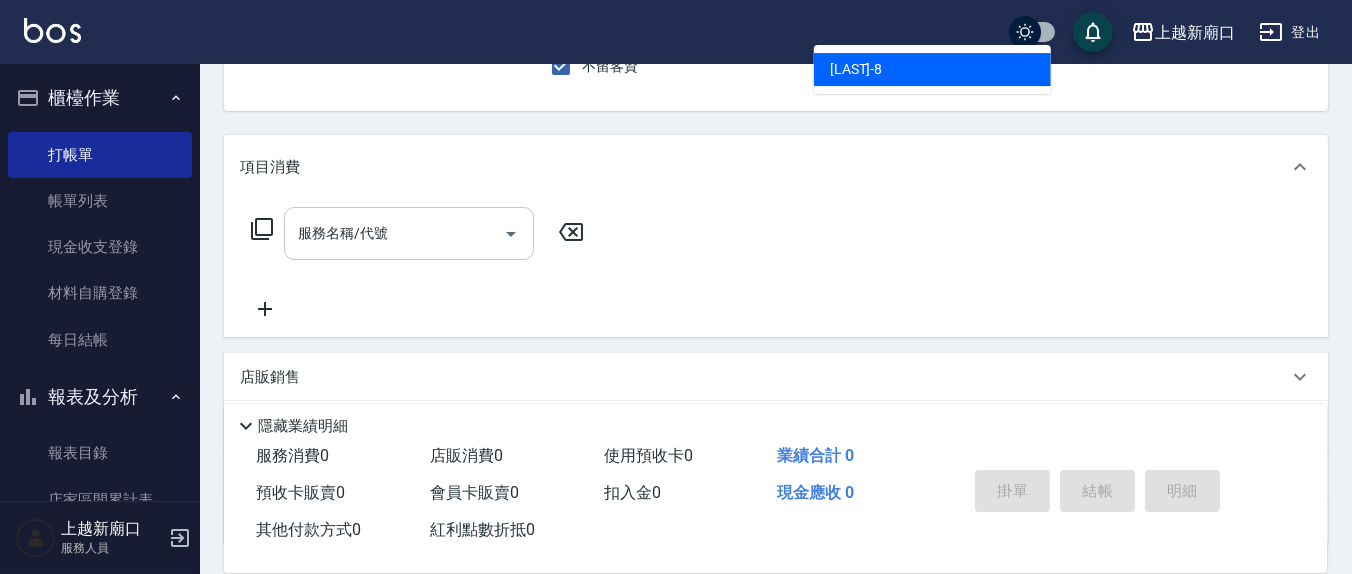 type on "[LAST]-[NUMBER]" 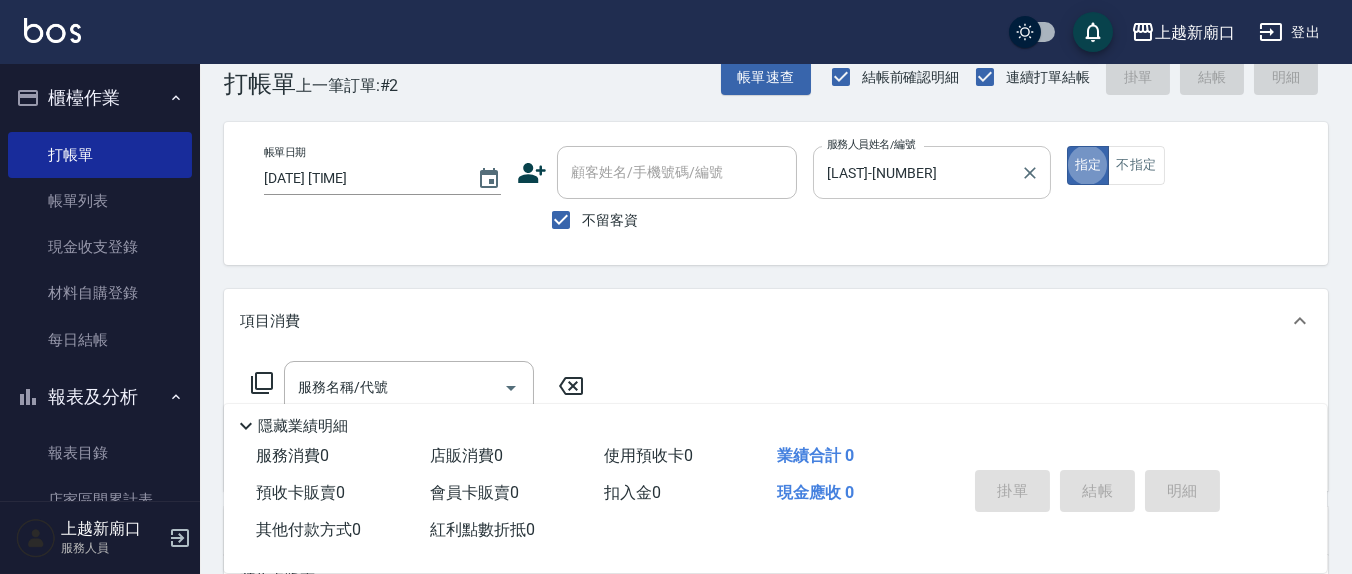 scroll, scrollTop: 0, scrollLeft: 0, axis: both 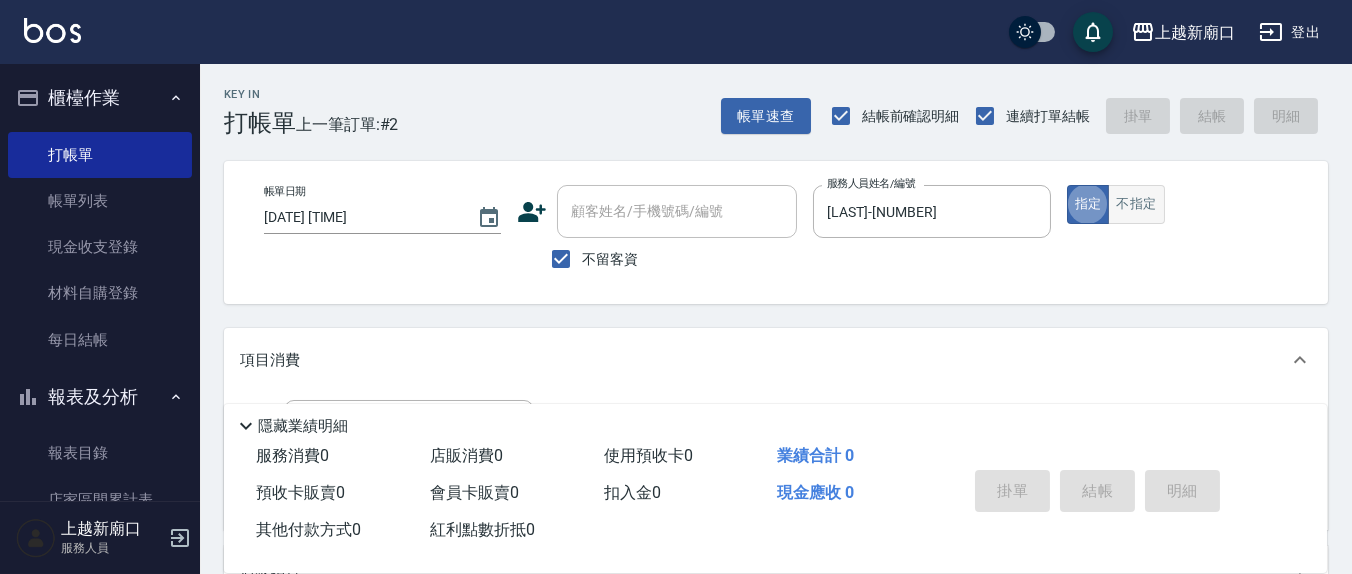 click on "不指定" at bounding box center [1136, 204] 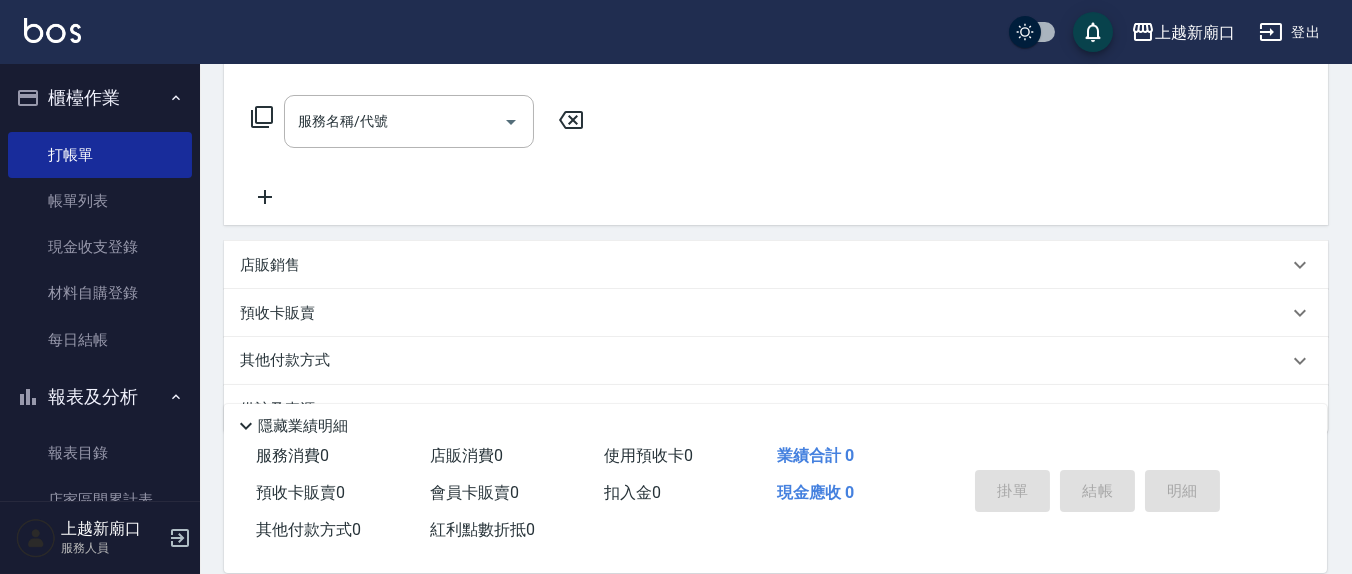 scroll, scrollTop: 352, scrollLeft: 0, axis: vertical 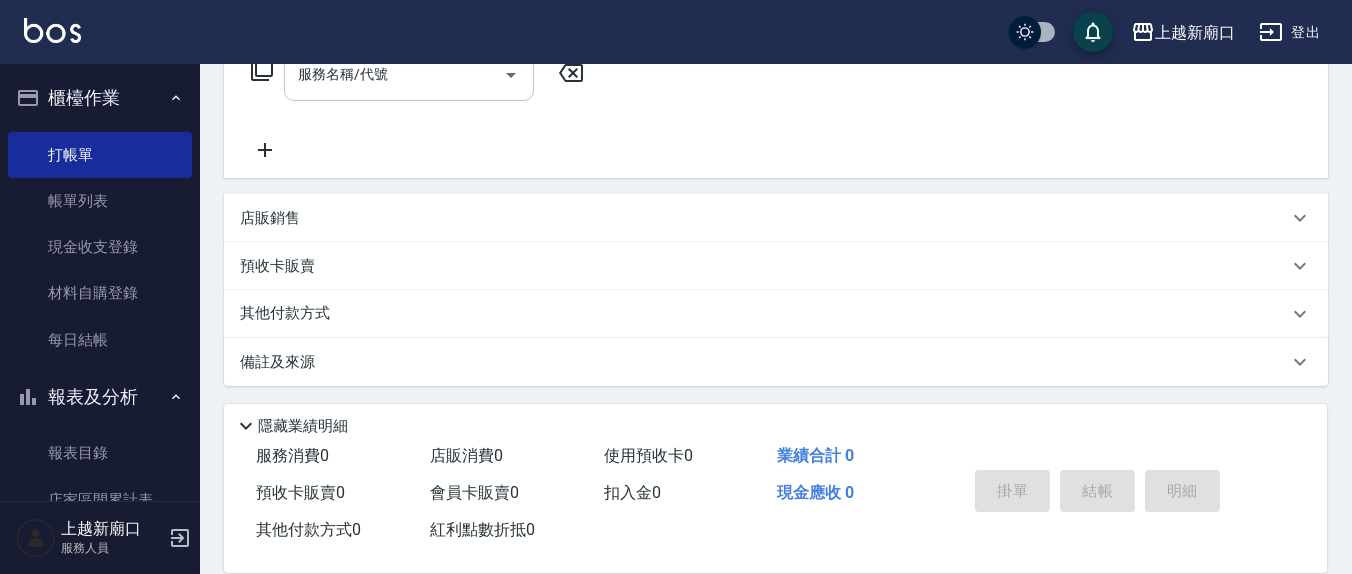 click on "服務名稱/代號" at bounding box center (394, 74) 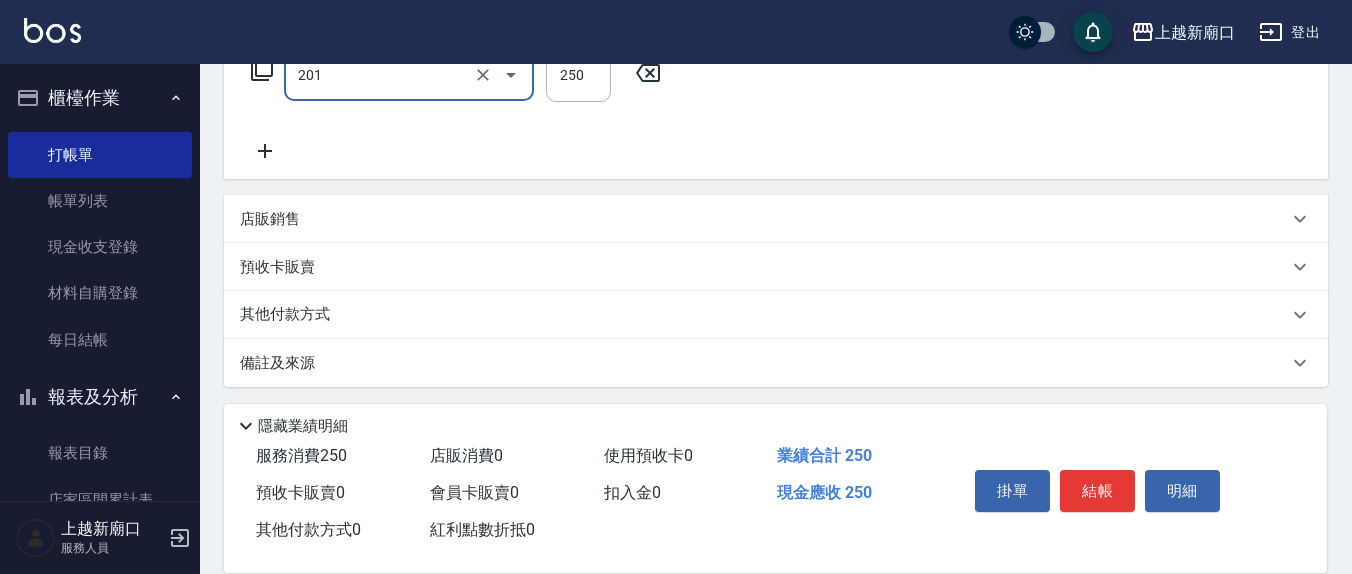 type on "洗髮(201)" 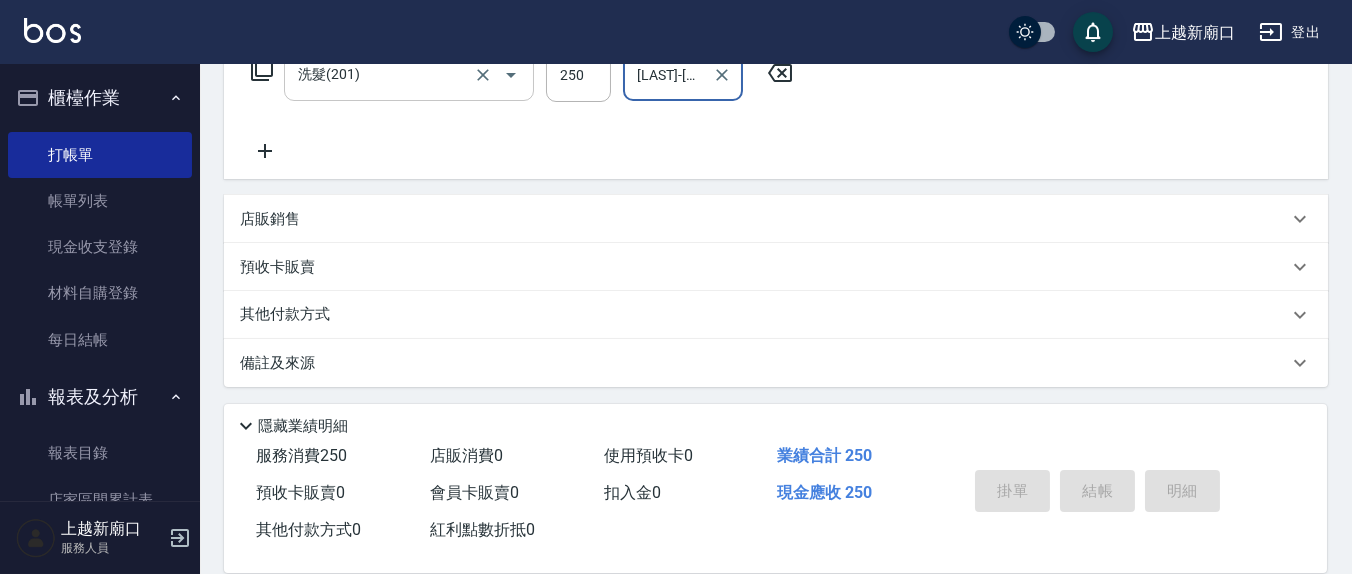 type on "[LAST]-[NUMBER]" 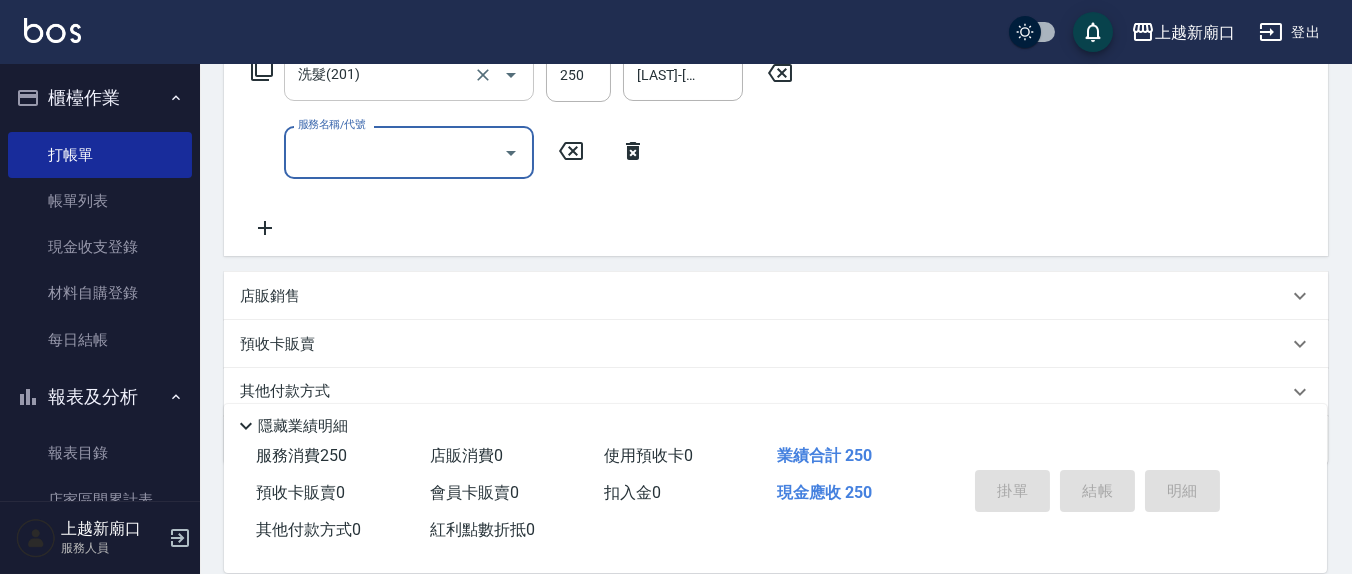 type 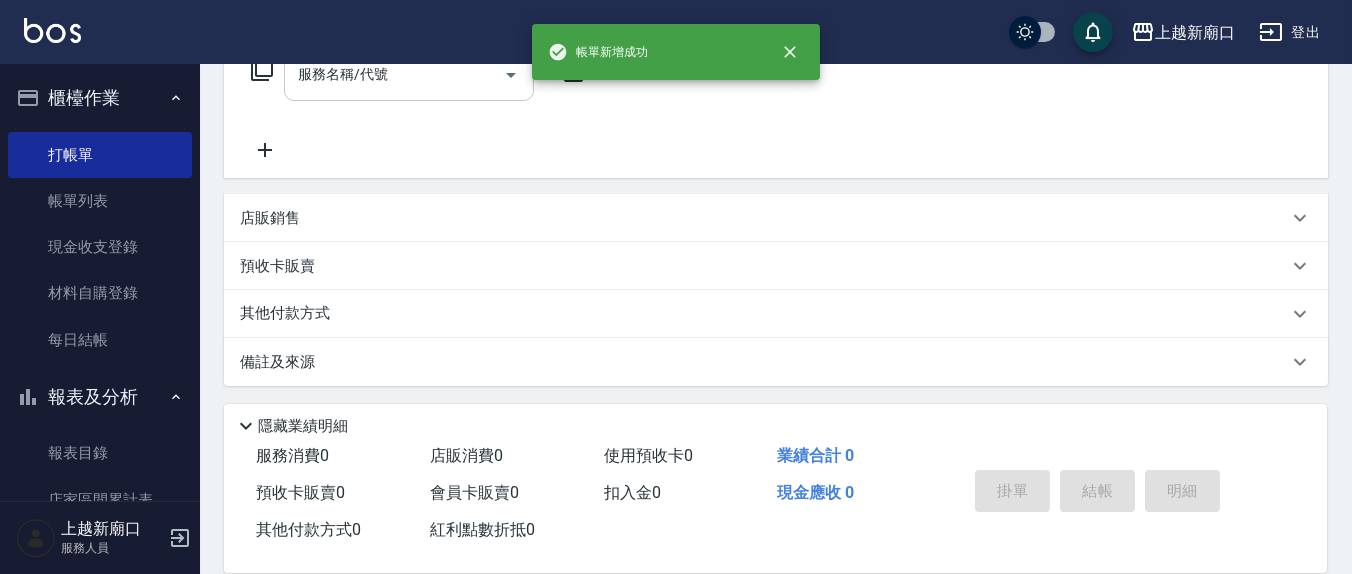 scroll, scrollTop: 0, scrollLeft: 0, axis: both 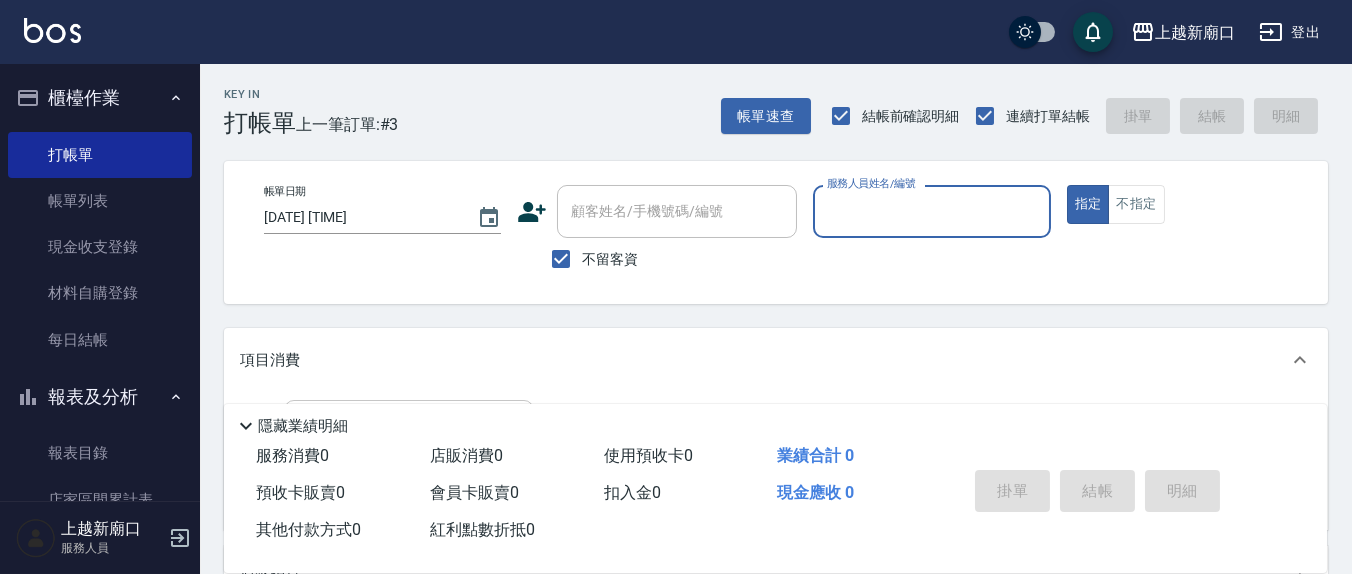 type on "8" 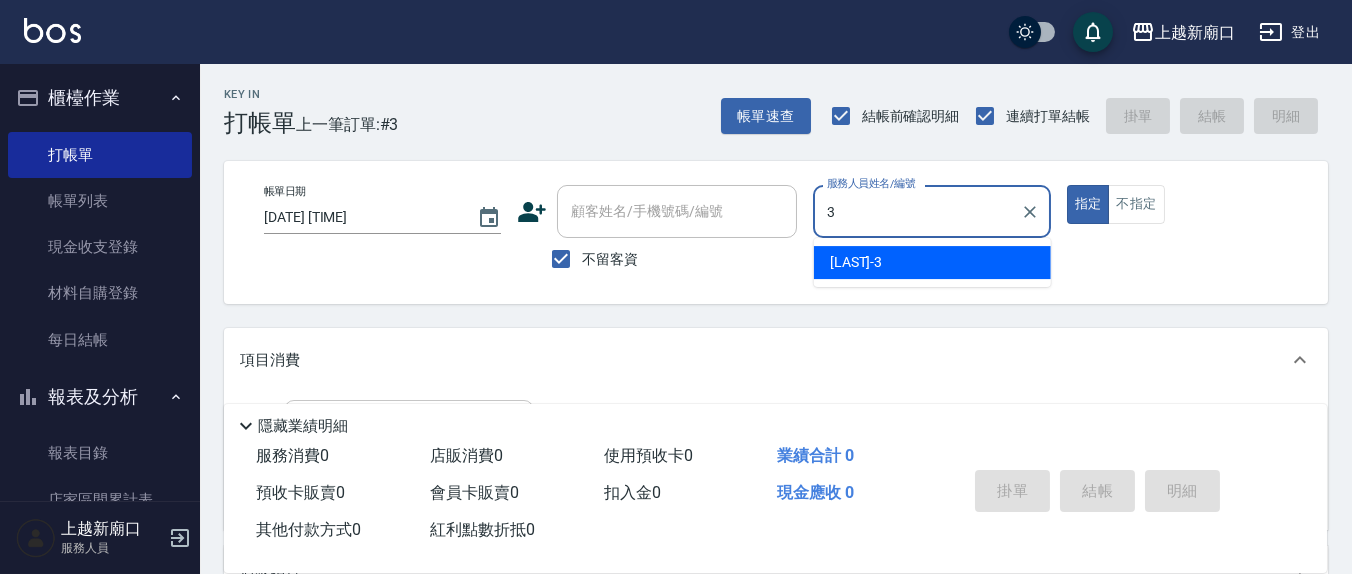 type on "[LAST]-[NUMBER]" 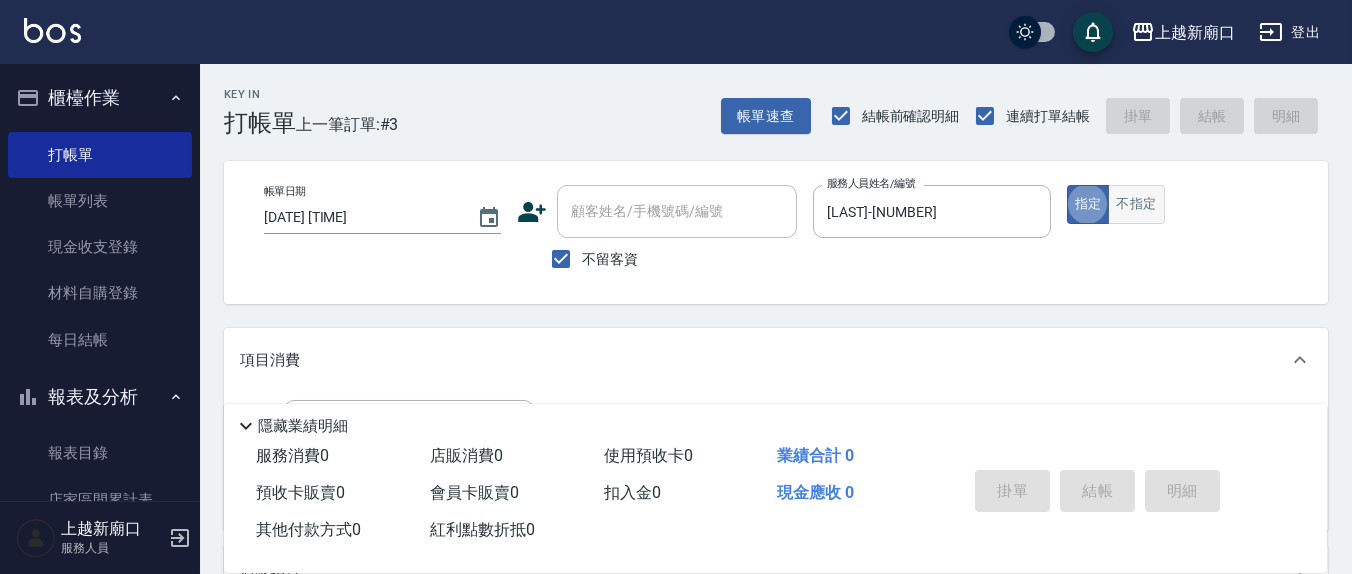 click on "不指定" at bounding box center (1136, 204) 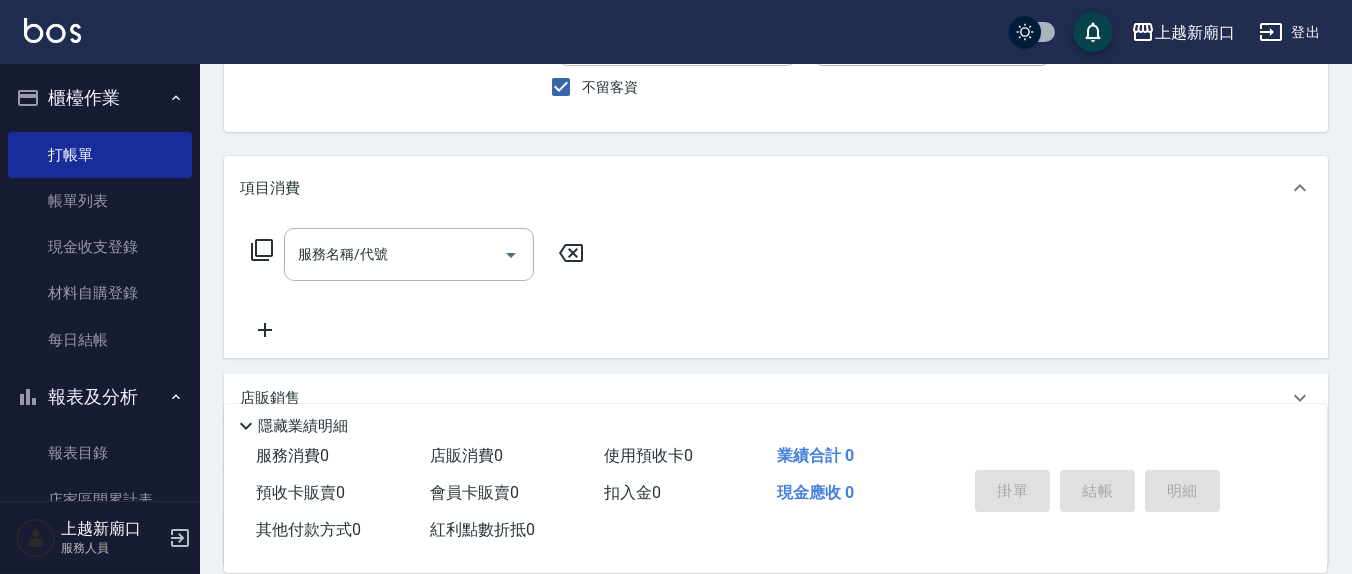 scroll, scrollTop: 208, scrollLeft: 0, axis: vertical 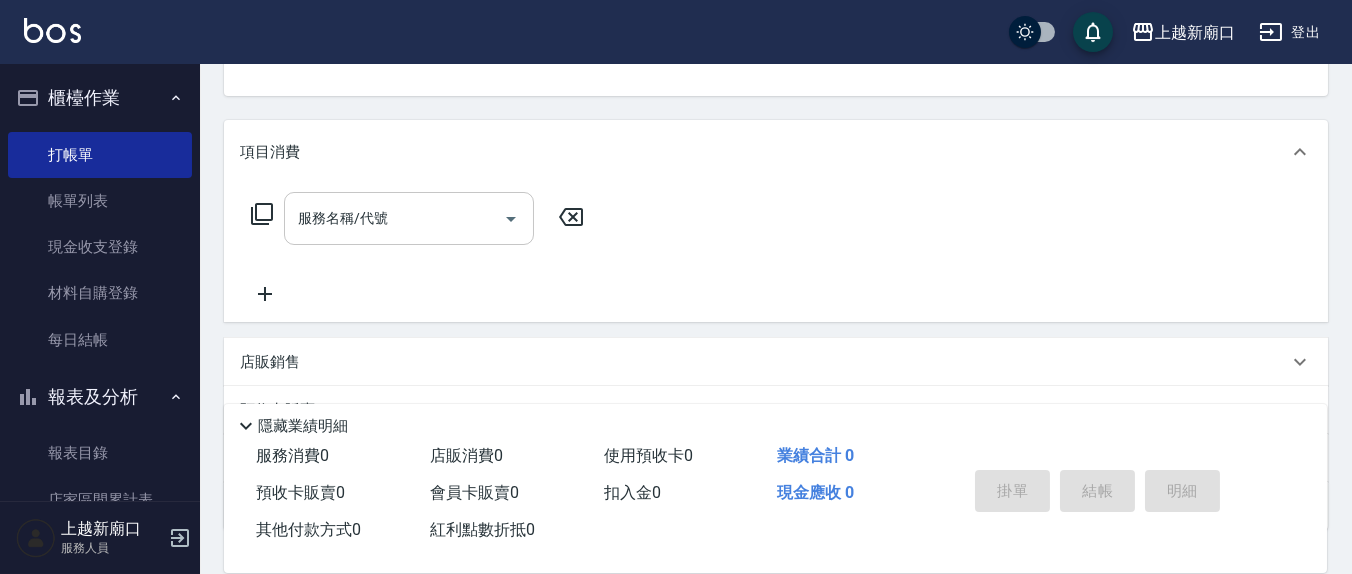 click on "服務名稱/代號" at bounding box center (394, 218) 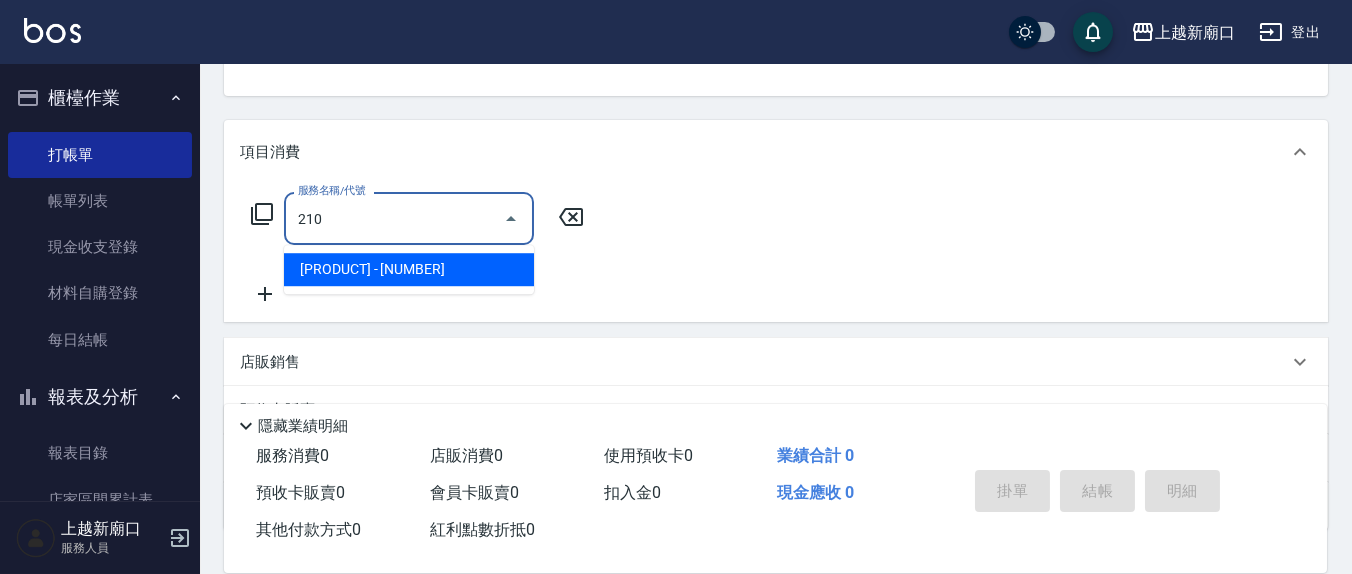 type on "歐娜洗髮精(210)" 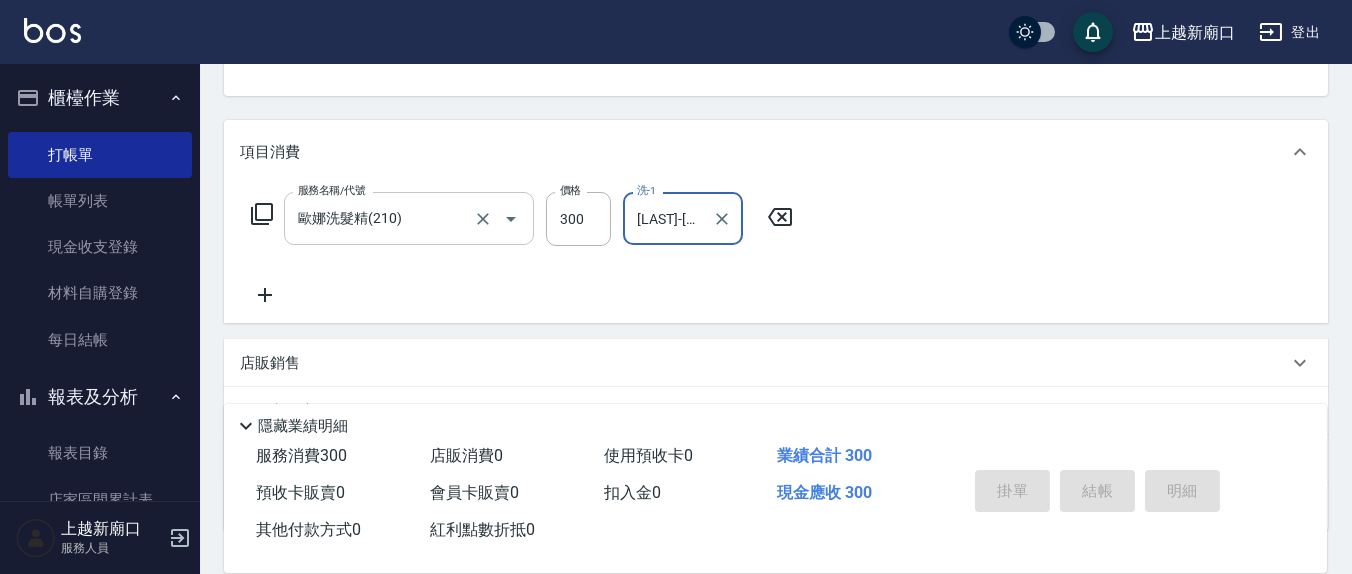 type on "[LAST]-[NUMBER]" 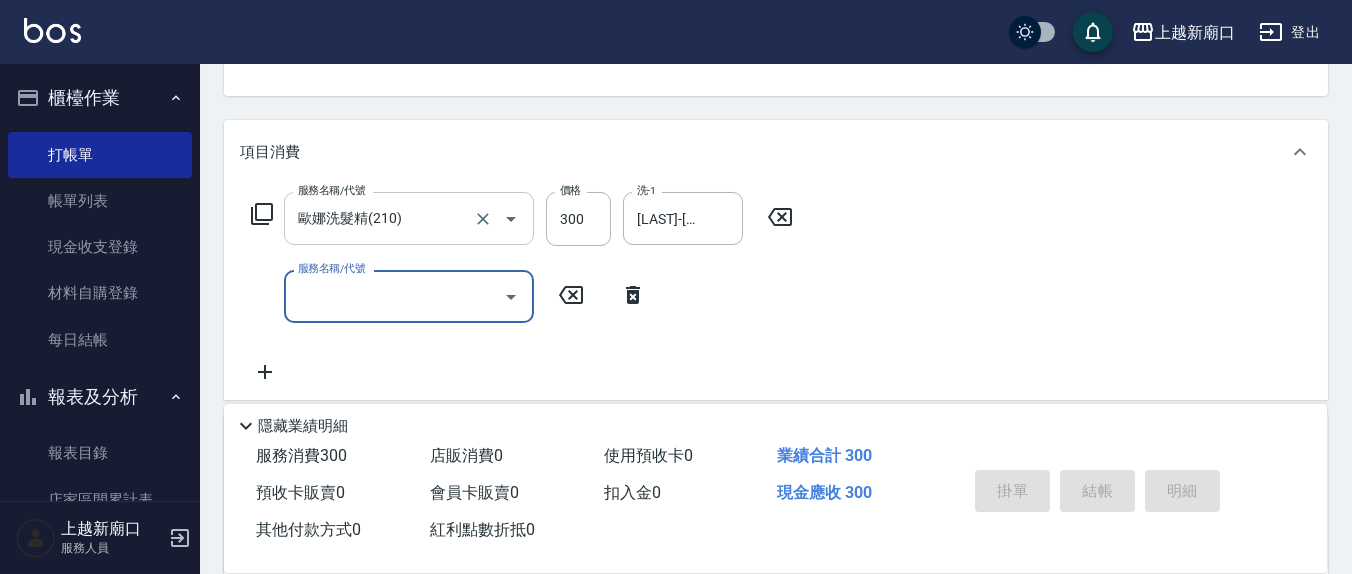 type 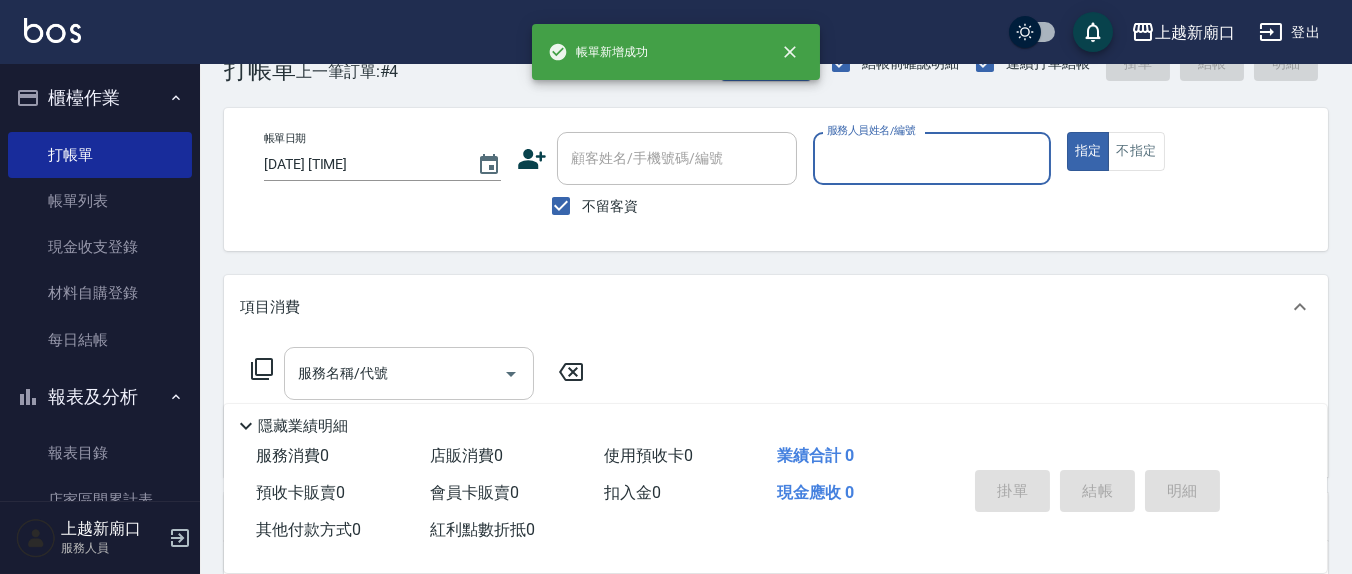 scroll, scrollTop: 0, scrollLeft: 0, axis: both 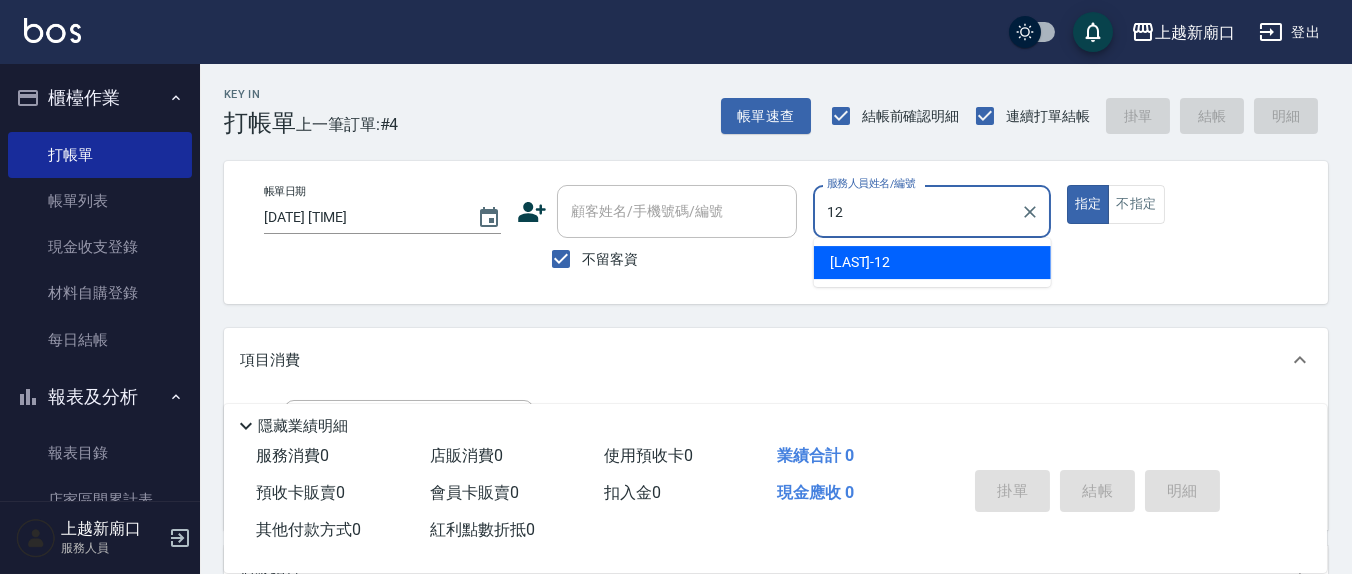 type on "[LAST]-[NUMBER]" 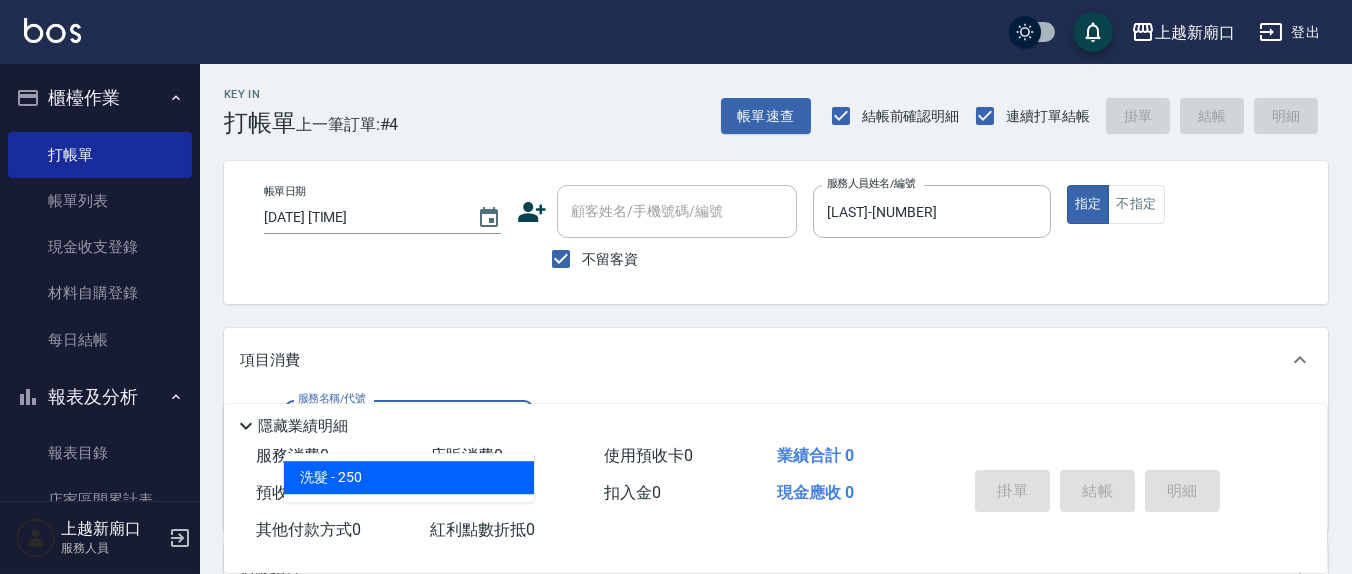 type on "洗髮(201)" 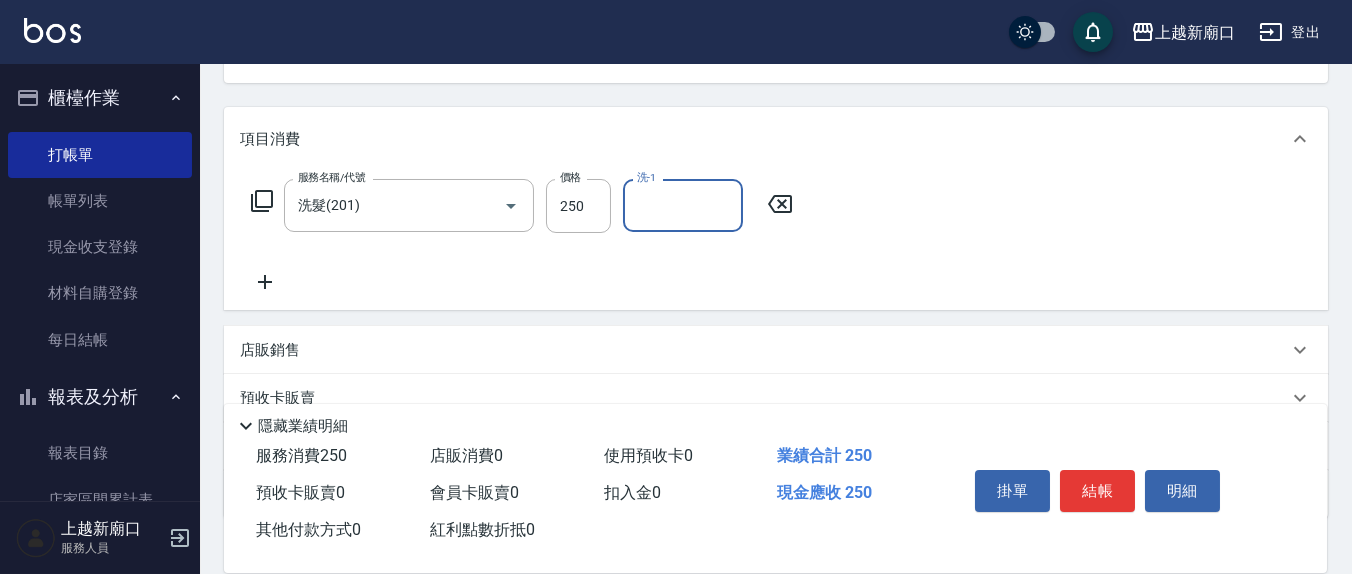 scroll, scrollTop: 353, scrollLeft: 0, axis: vertical 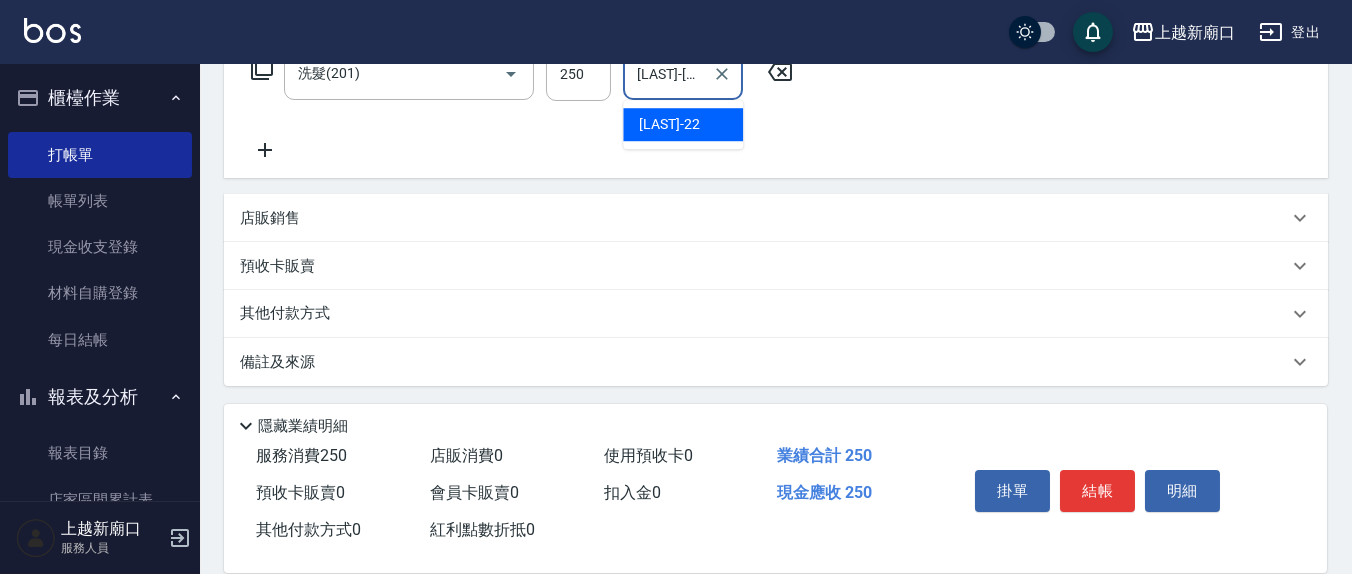 type on "[LAST]-[NUMBER]" 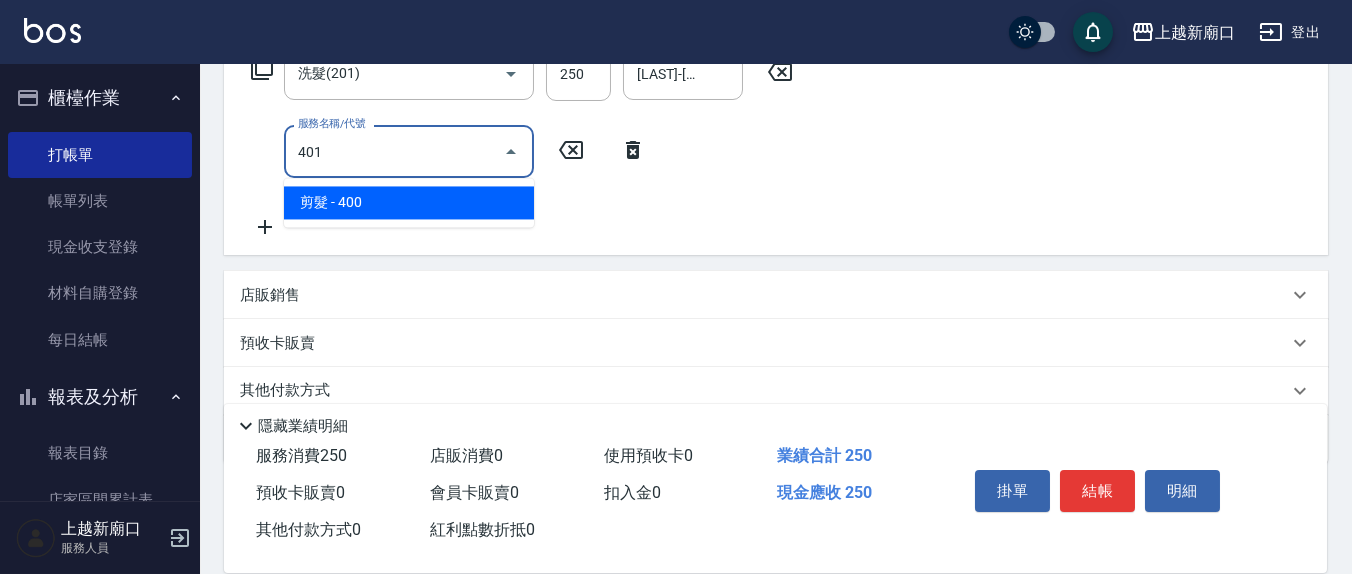 type on "剪髮(401)" 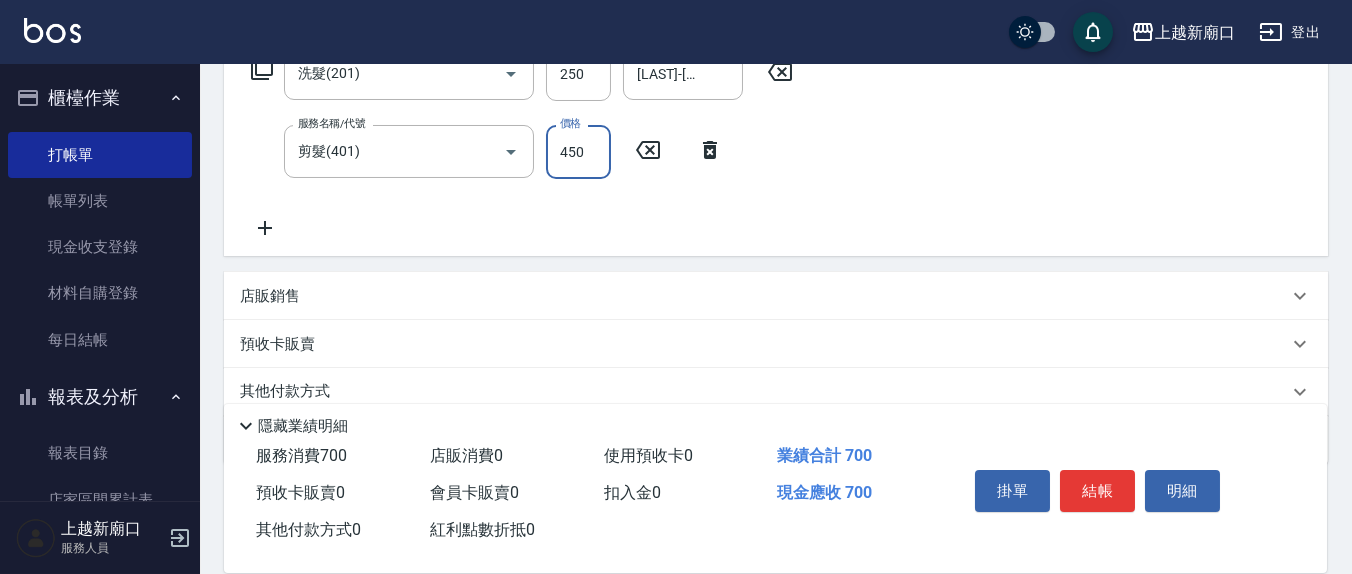 type on "450" 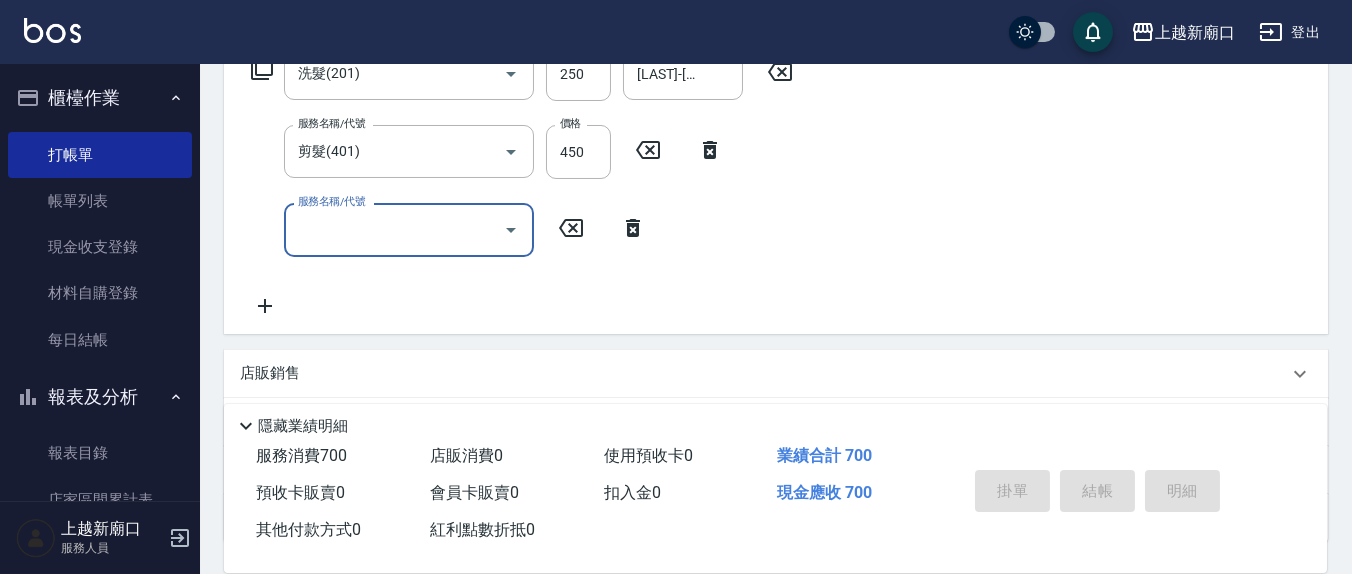 type 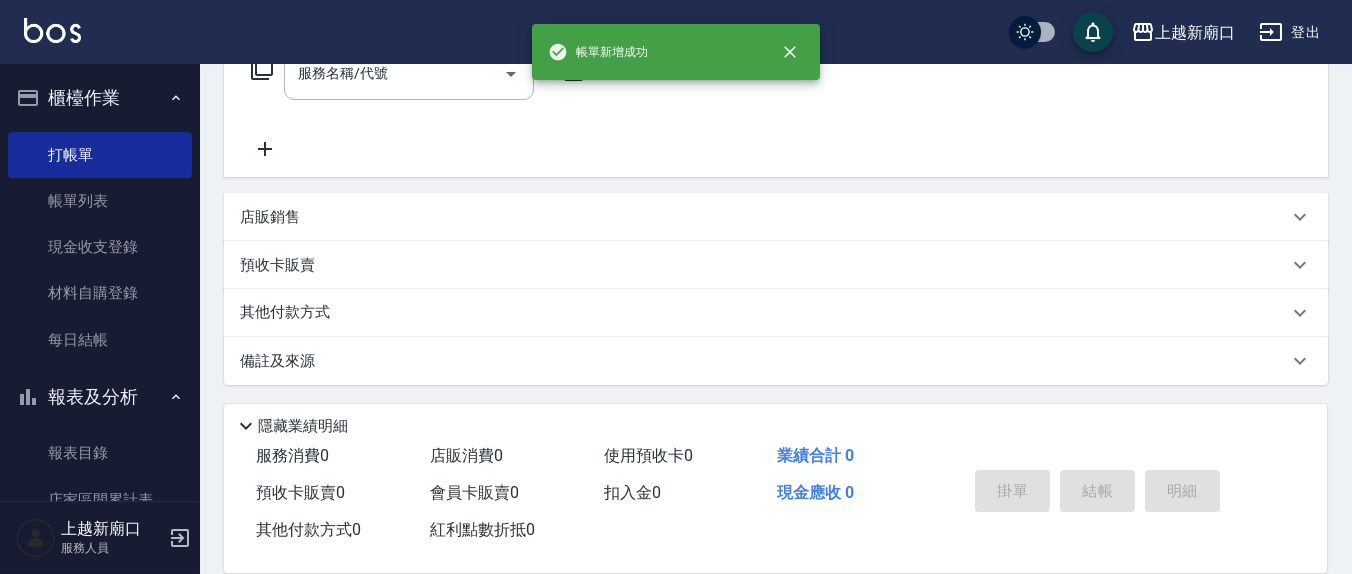 scroll, scrollTop: 0, scrollLeft: 0, axis: both 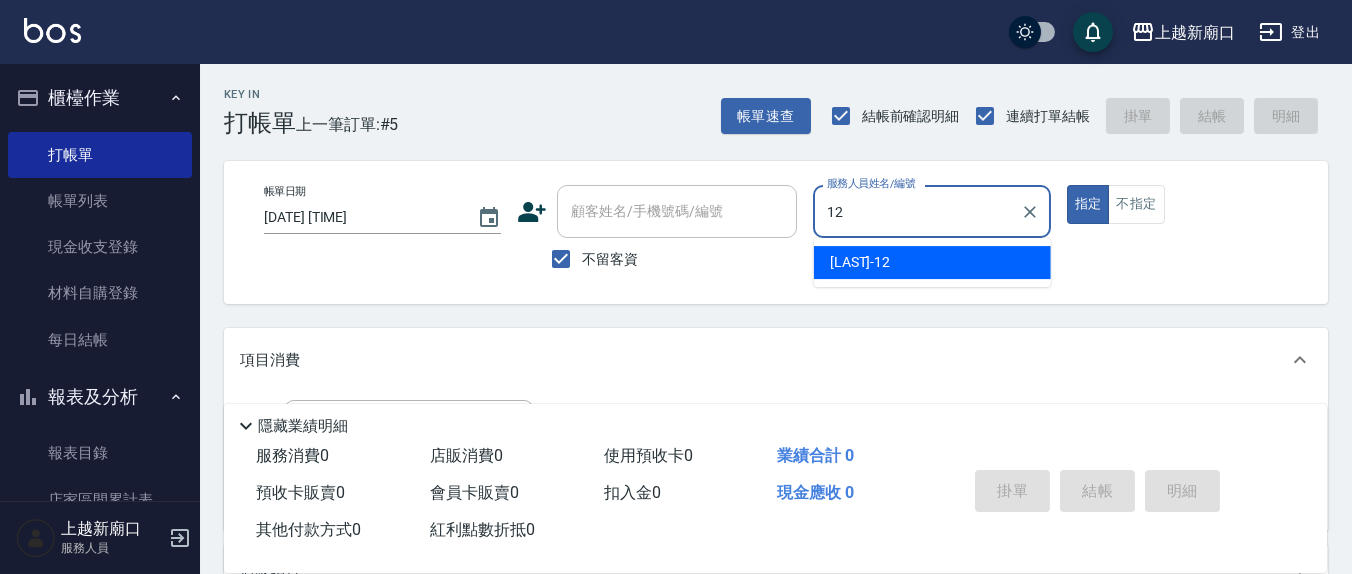 type on "[LAST]-[NUMBER]" 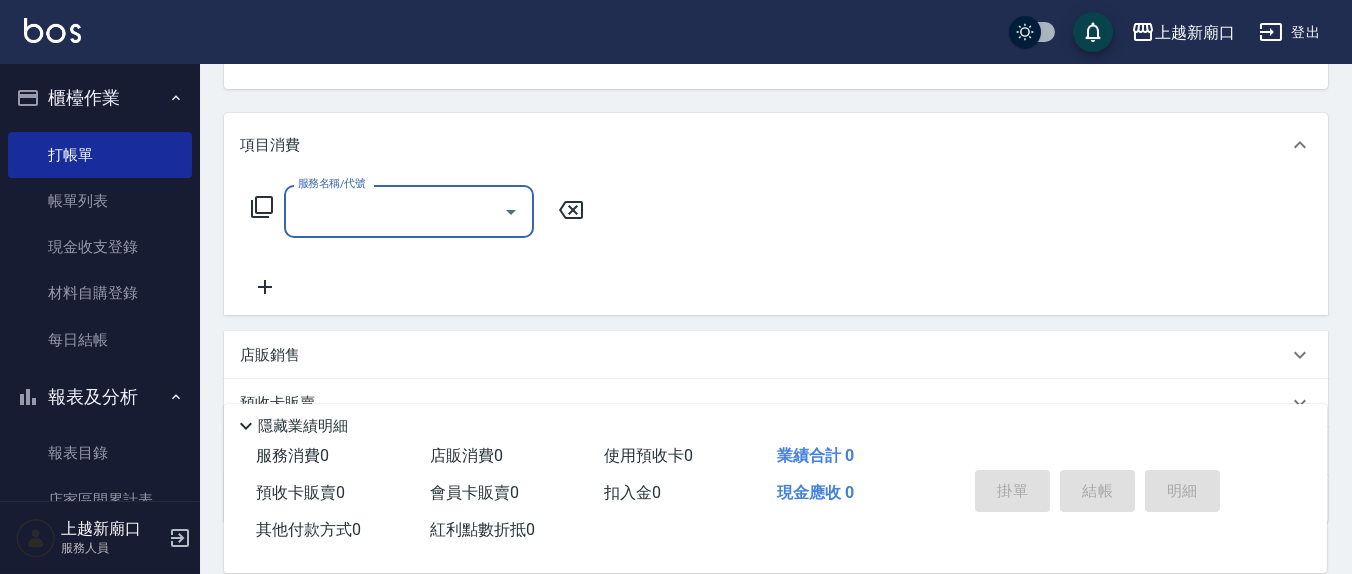 scroll, scrollTop: 352, scrollLeft: 0, axis: vertical 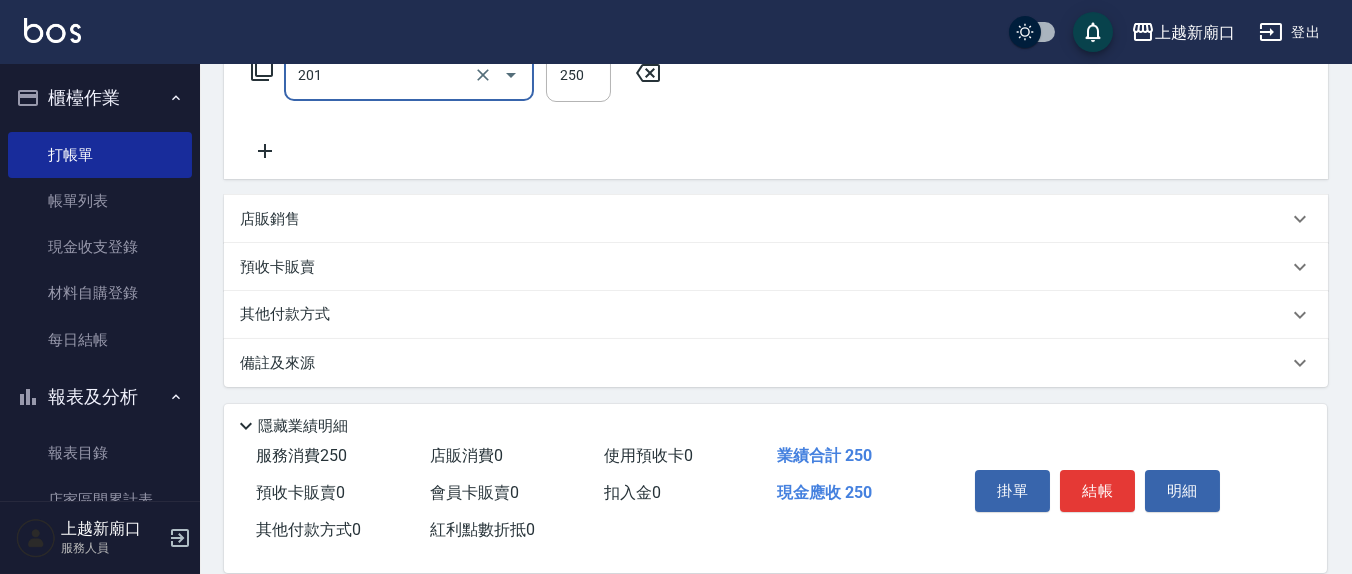 type on "洗髮(201)" 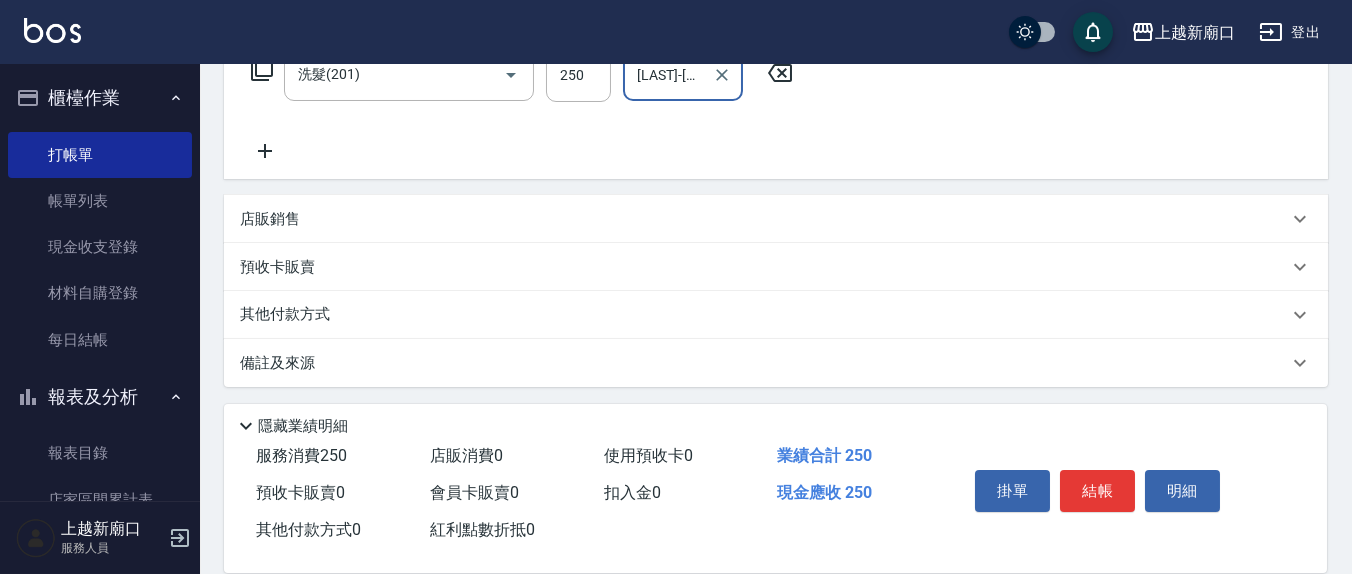 type on "[LAST]-[NUMBER]" 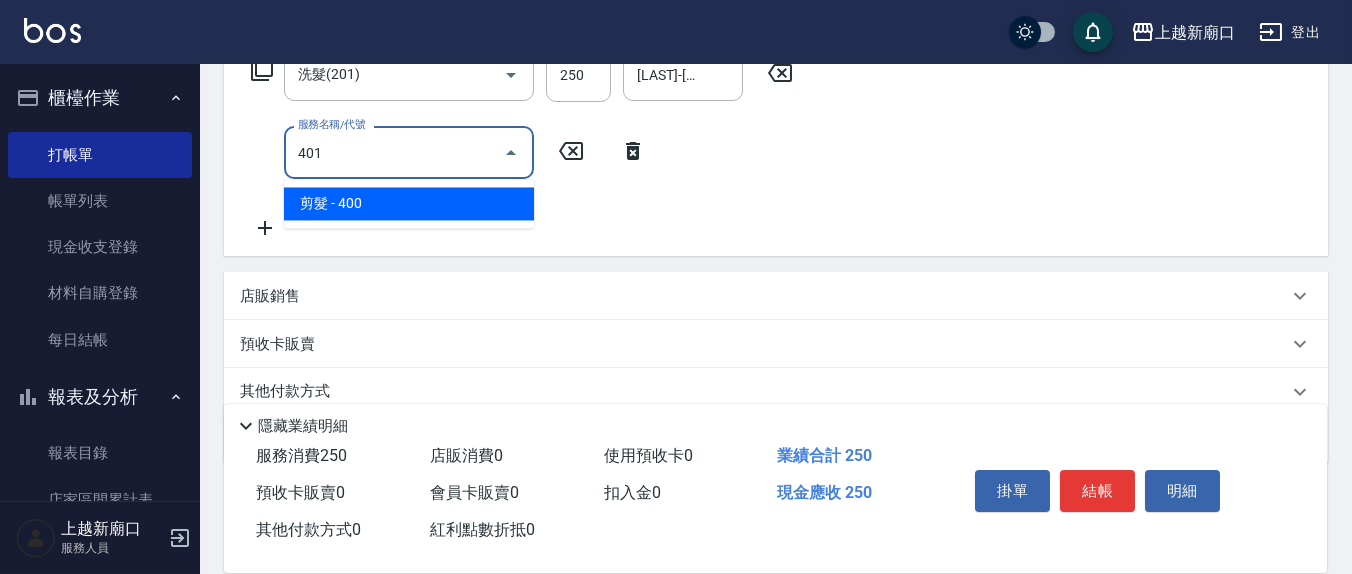 type on "剪髮(401)" 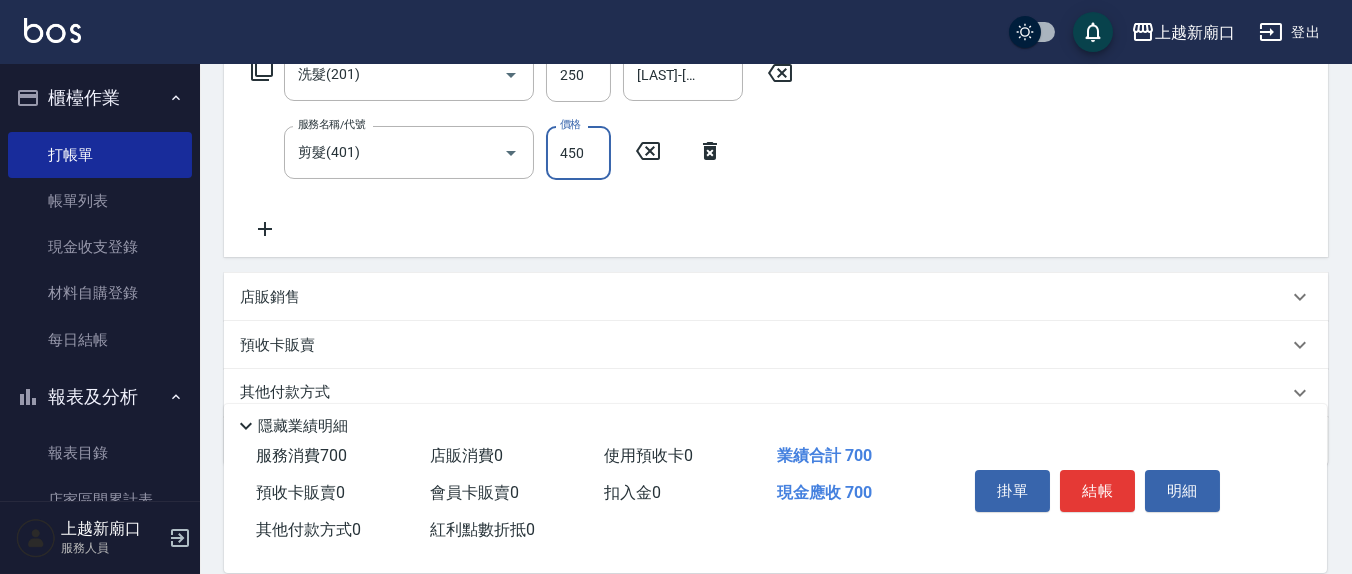 type on "450" 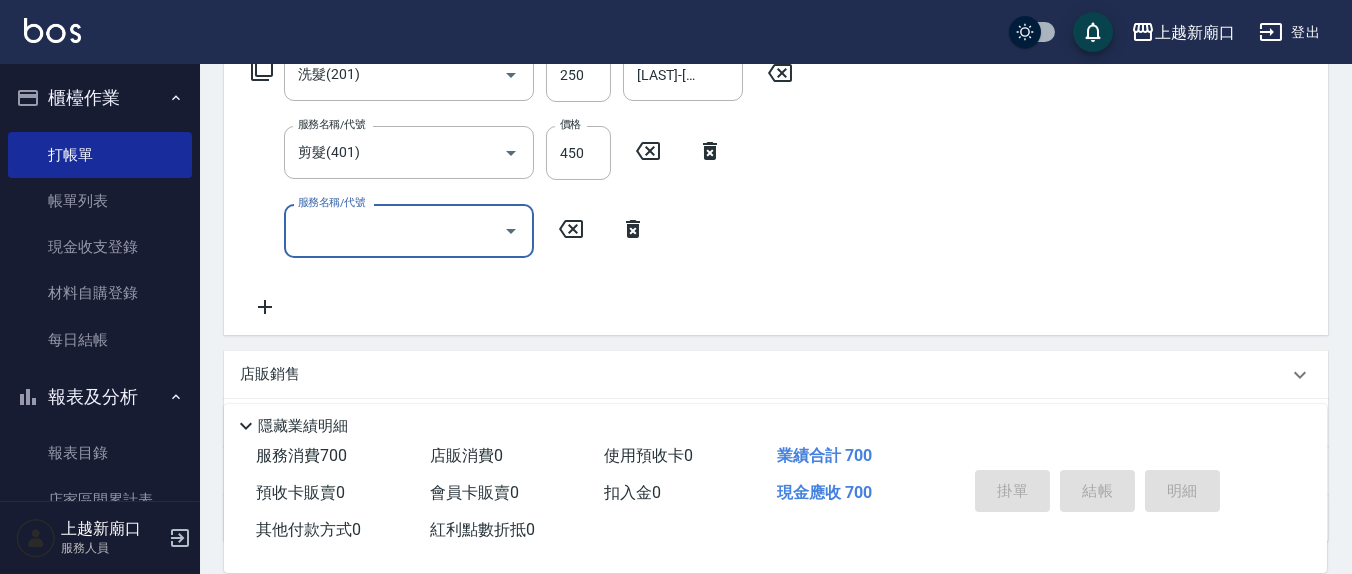 type 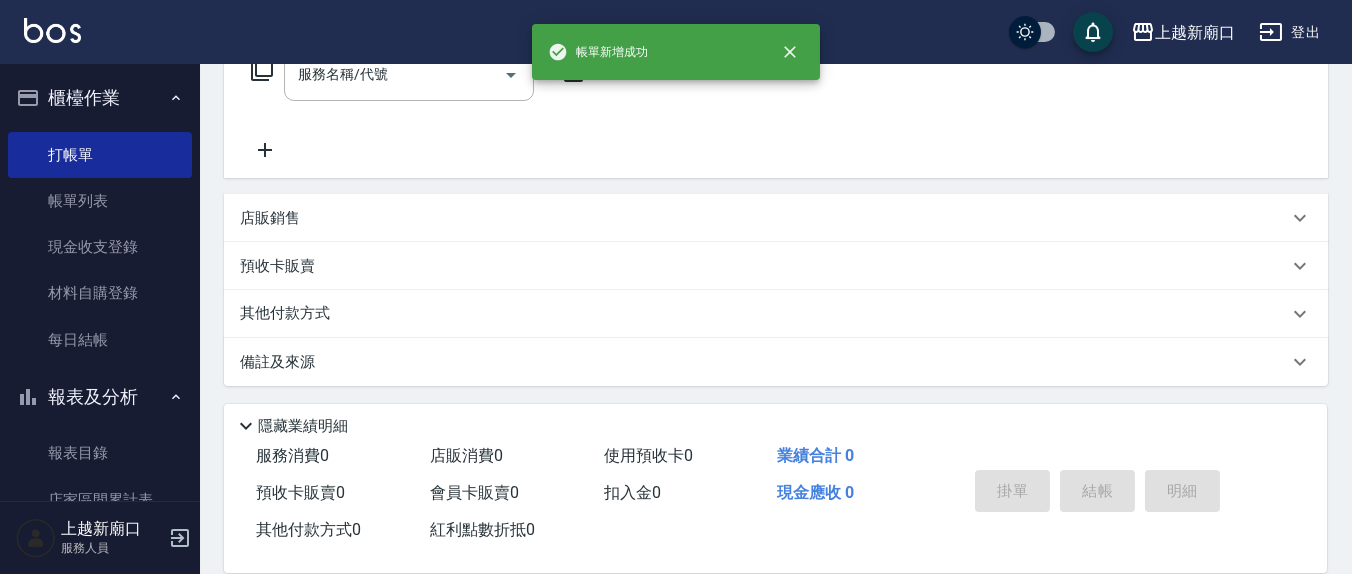 scroll, scrollTop: 0, scrollLeft: 0, axis: both 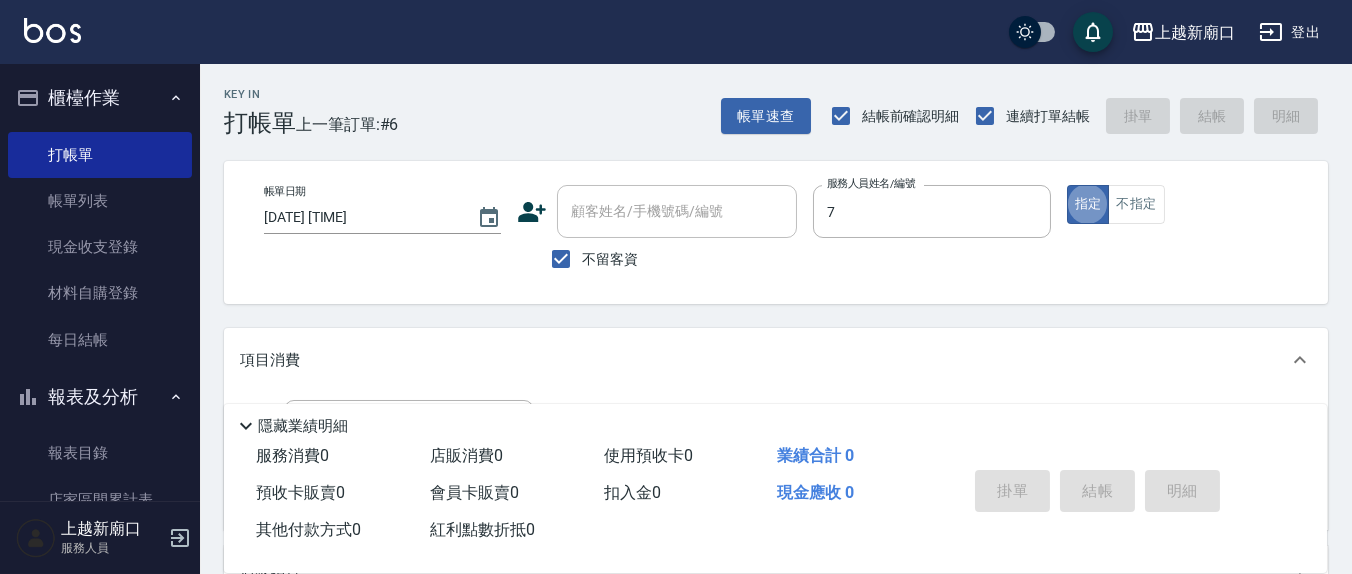 type on "[LAST]-[NUMBER]" 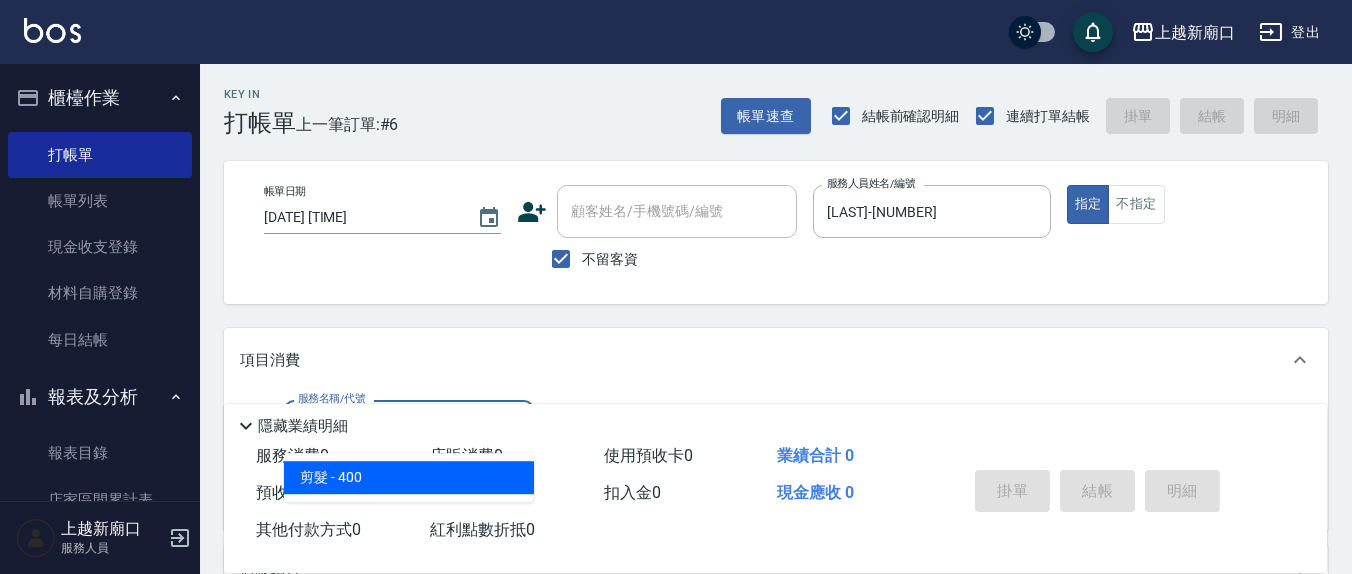 type on "剪髮(401)" 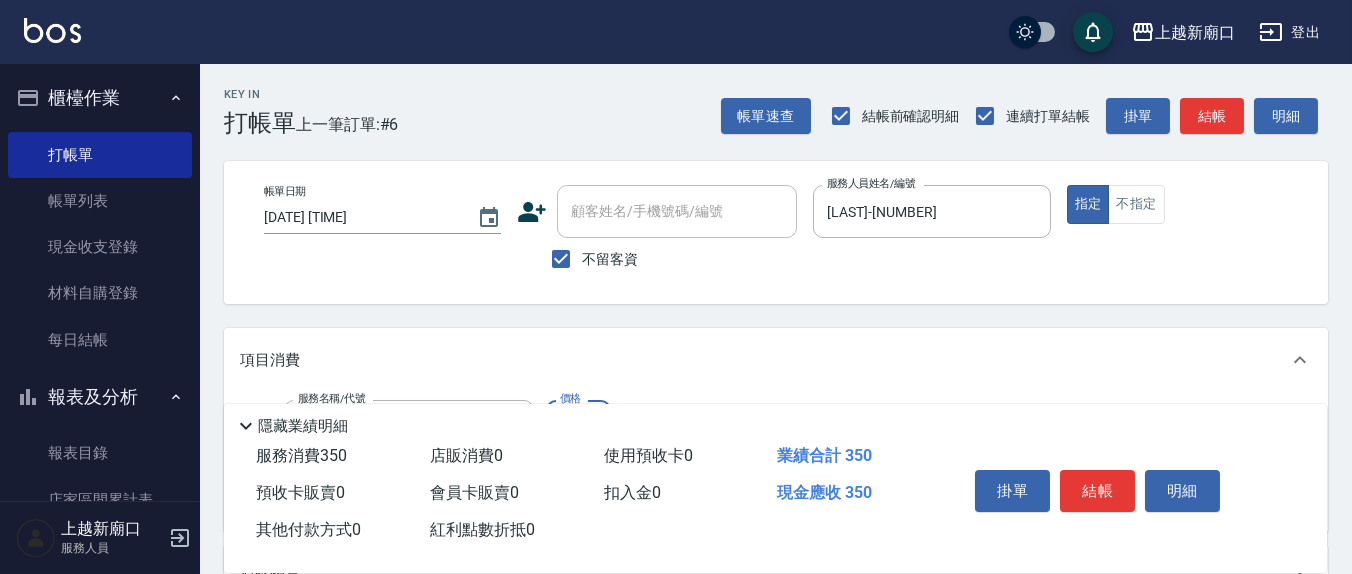 type on "350" 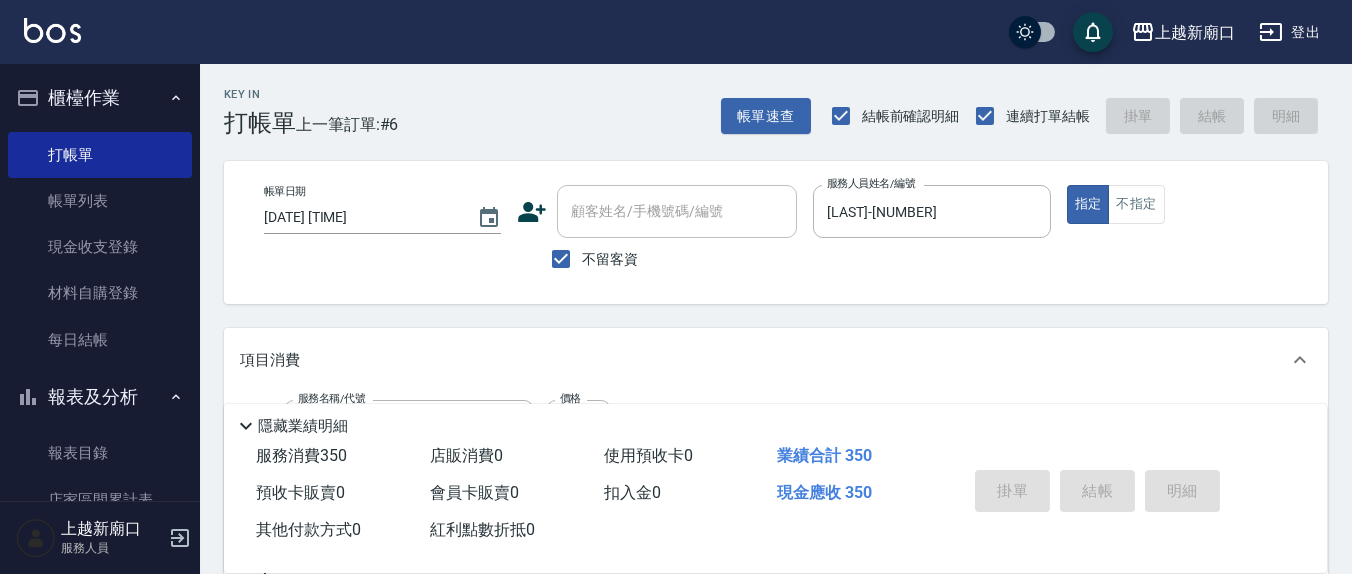 type 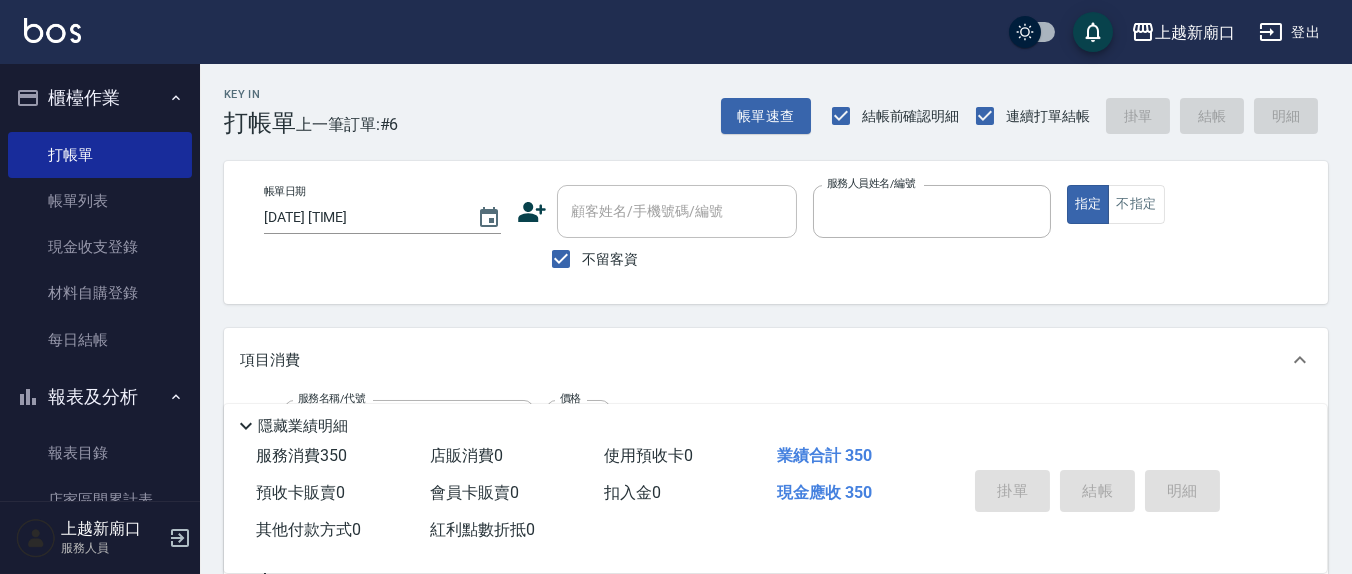 click on "指定" at bounding box center [1088, 204] 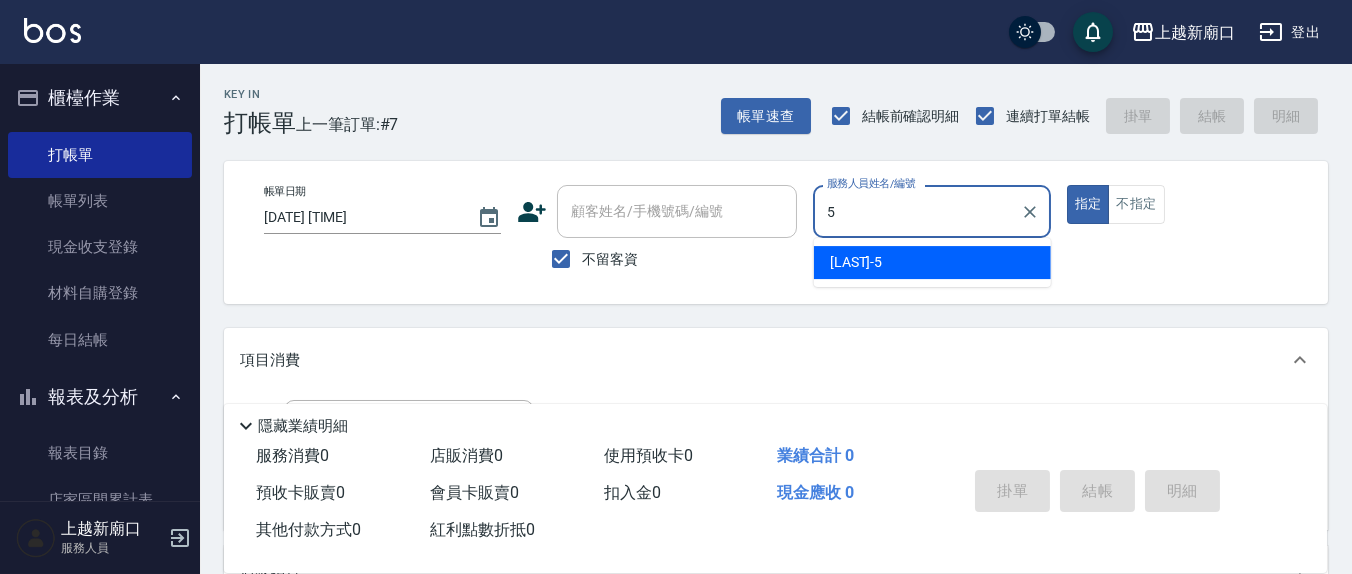 type on "[LAST]-[NUMBER]" 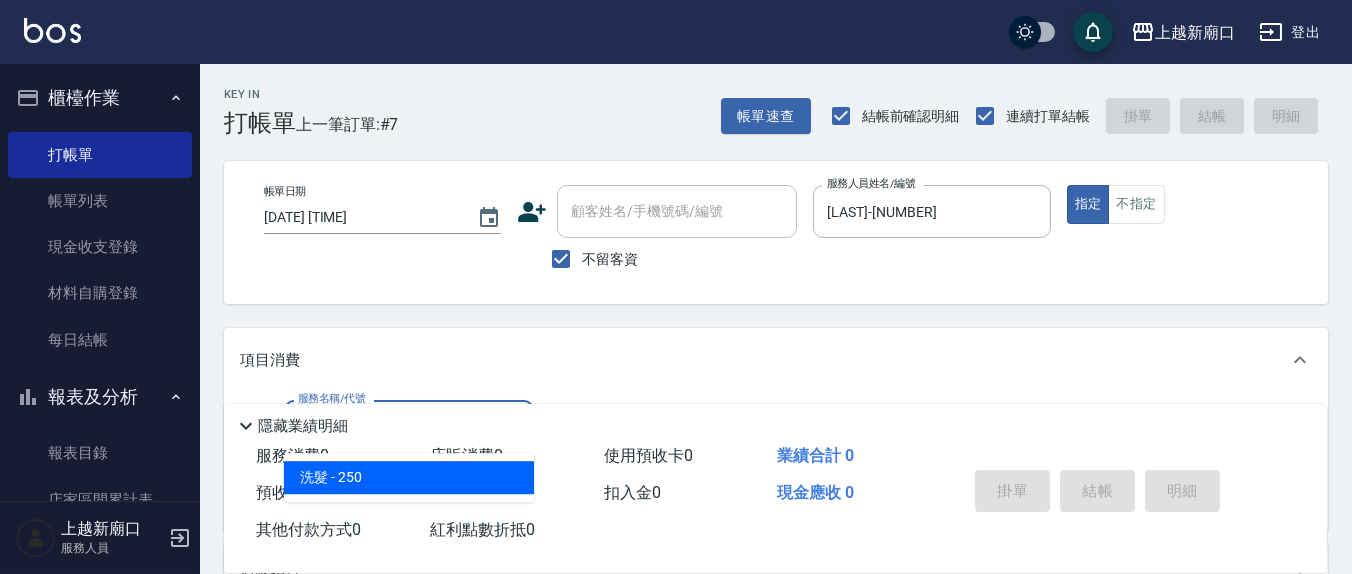 type on "洗髮(201)" 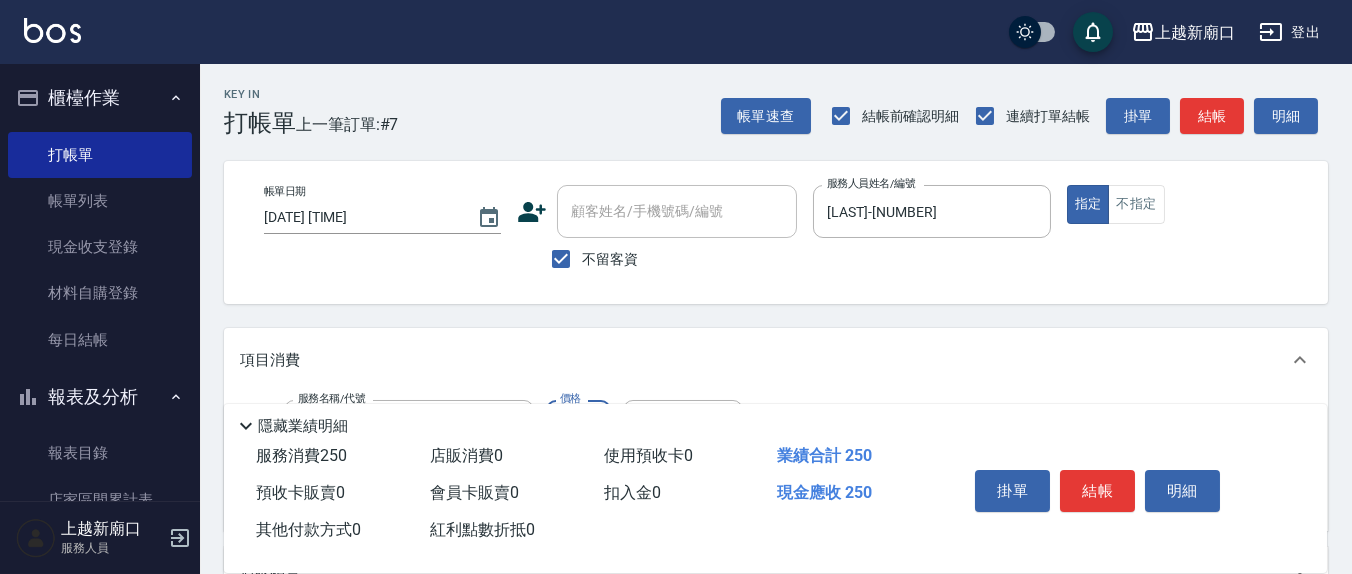 scroll, scrollTop: 208, scrollLeft: 0, axis: vertical 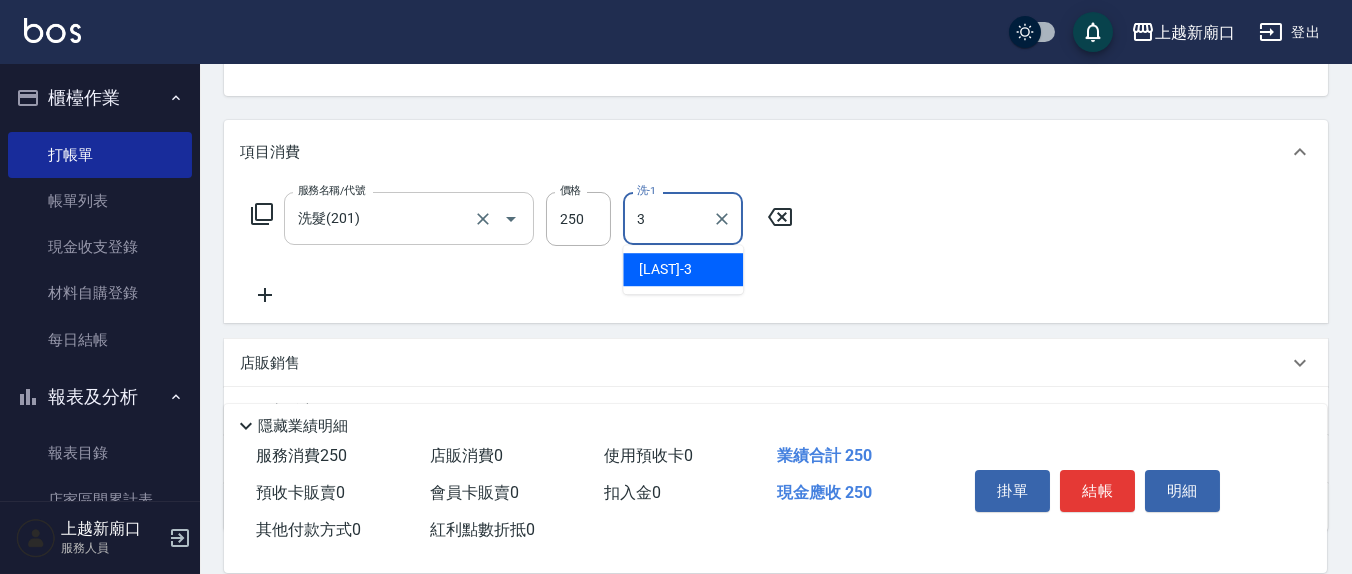 type on "[LAST]-[NUMBER]" 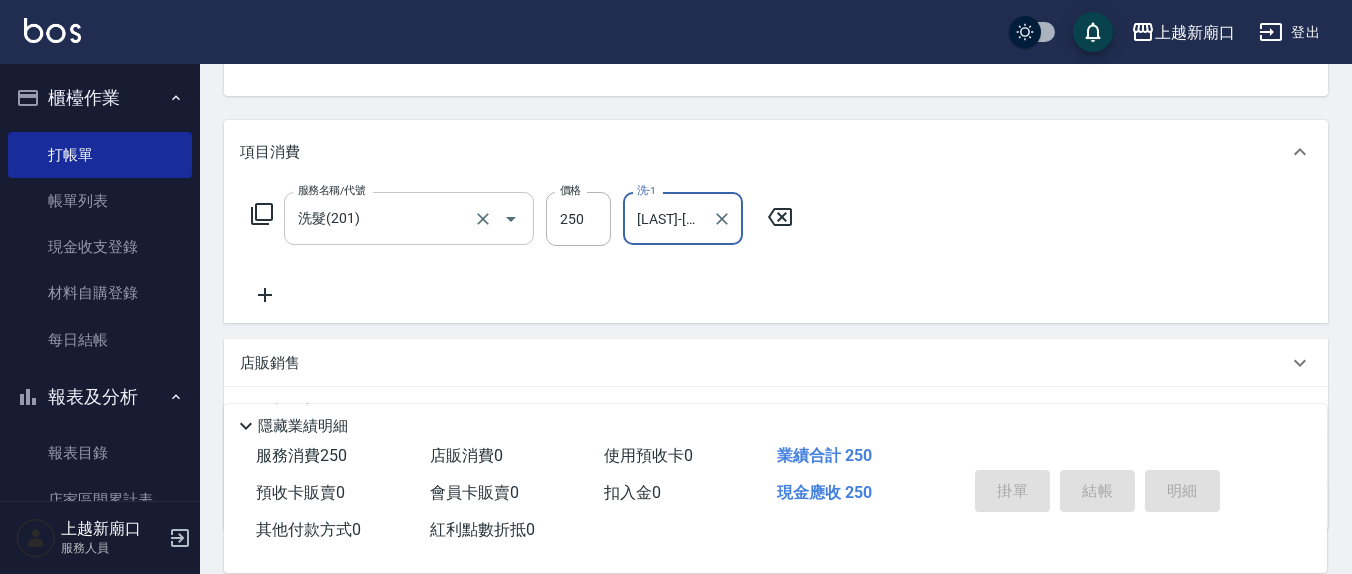 type 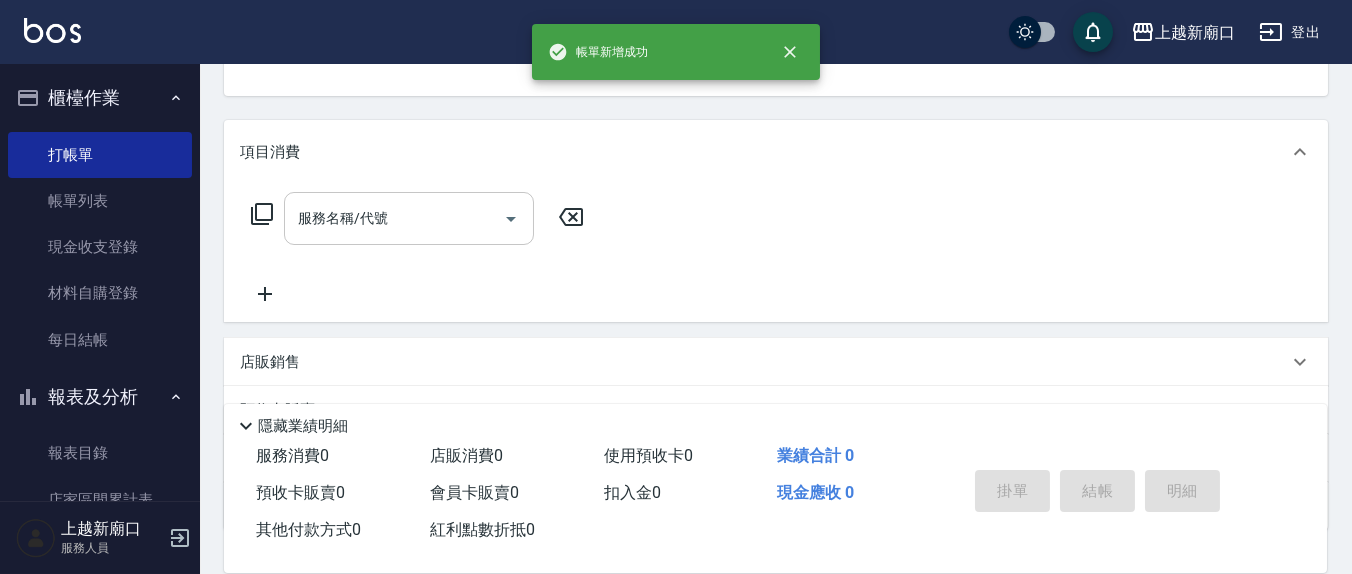scroll, scrollTop: 185, scrollLeft: 0, axis: vertical 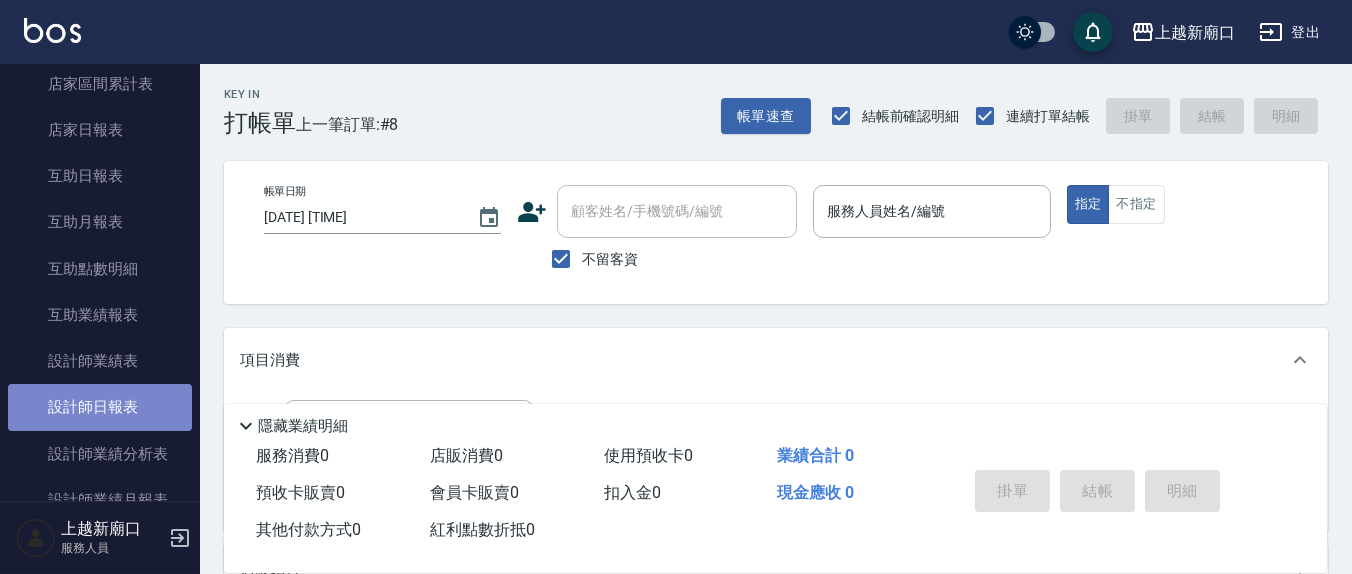 click on "設計師日報表" at bounding box center (100, 407) 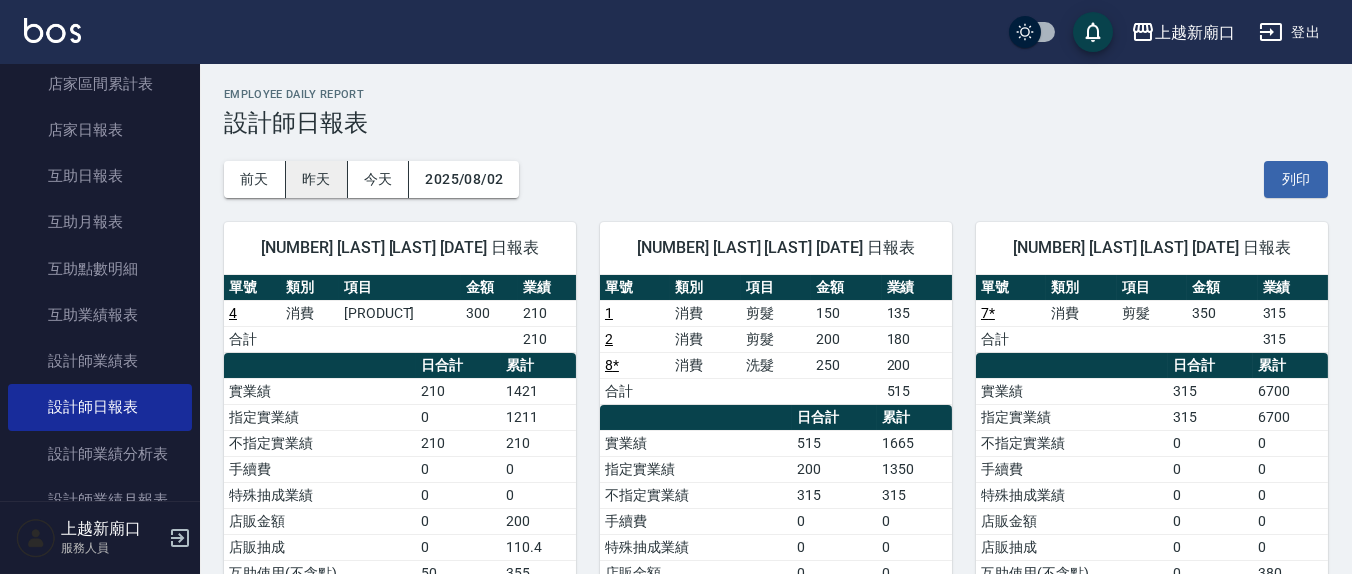 click on "昨天" at bounding box center (317, 179) 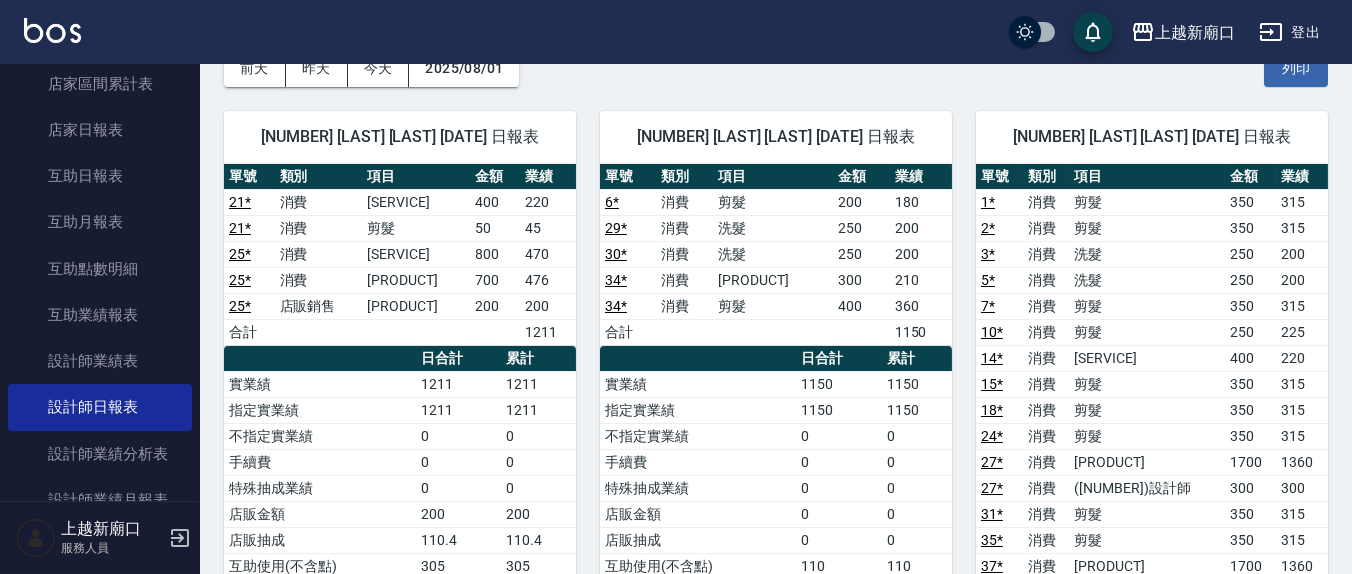 scroll, scrollTop: 0, scrollLeft: 0, axis: both 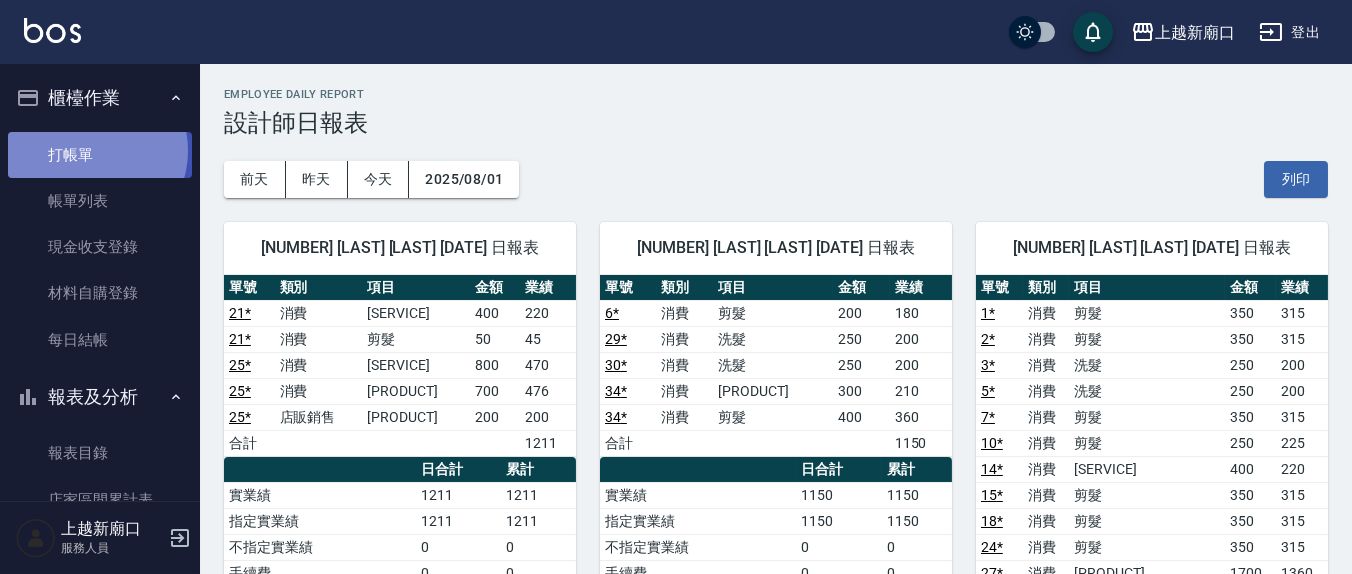 click on "打帳單" at bounding box center (100, 155) 